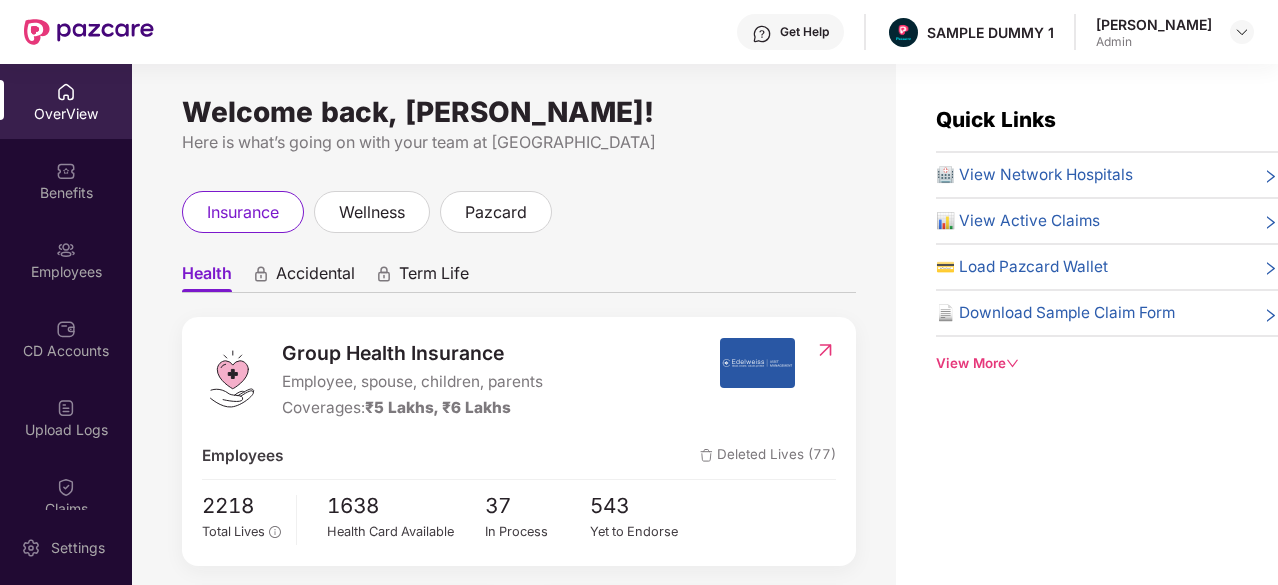 scroll, scrollTop: 0, scrollLeft: 0, axis: both 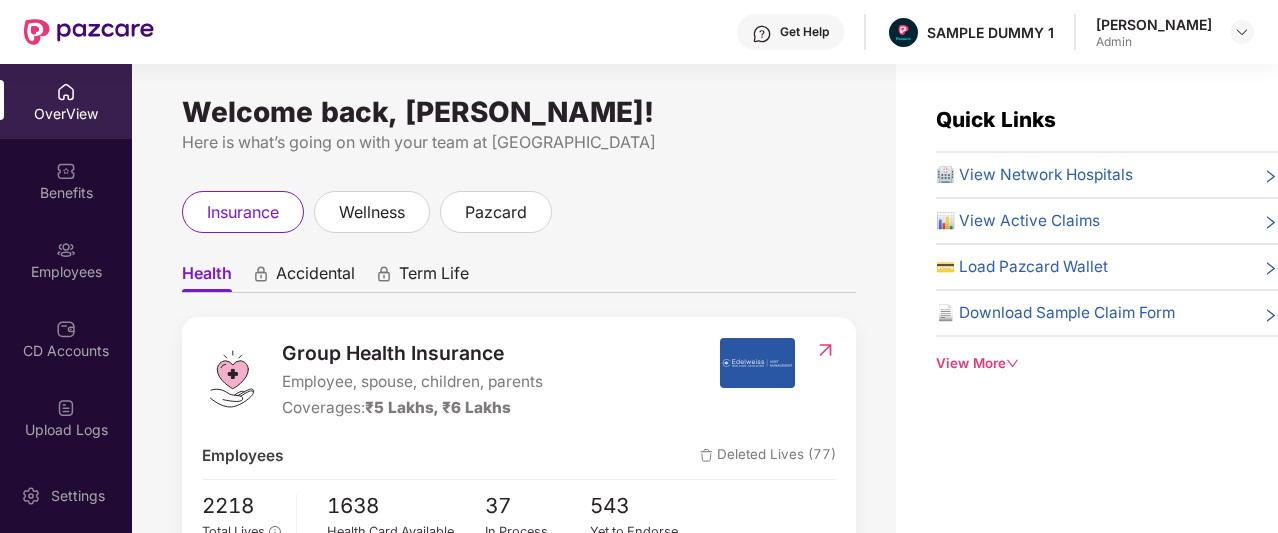click on "Group Health Insurance" at bounding box center (412, 353) 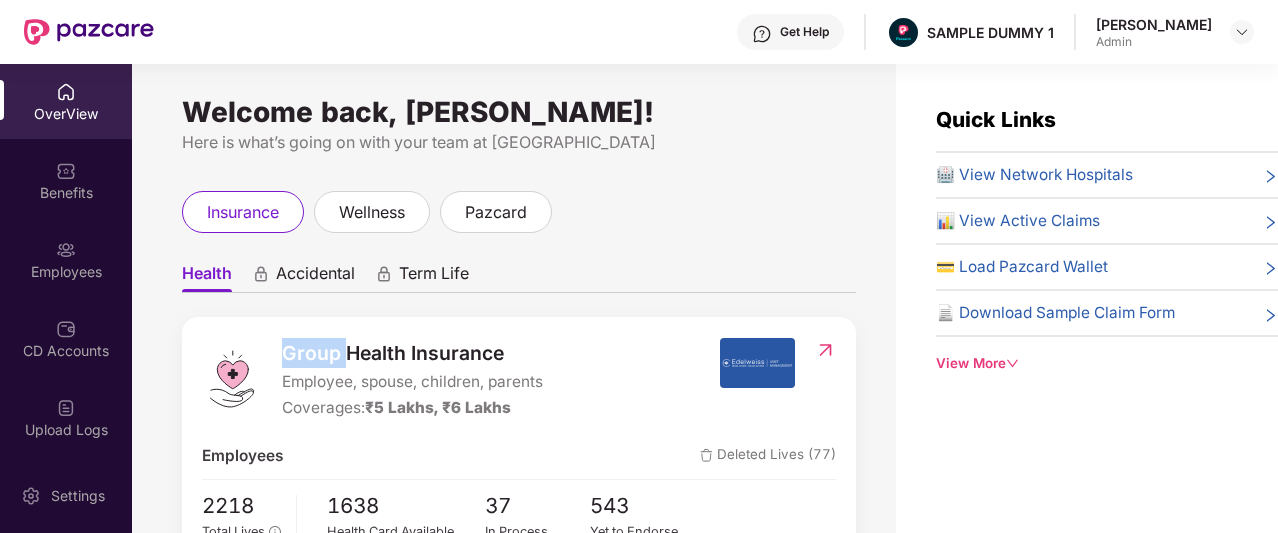 click on "Group Health Insurance" at bounding box center (412, 353) 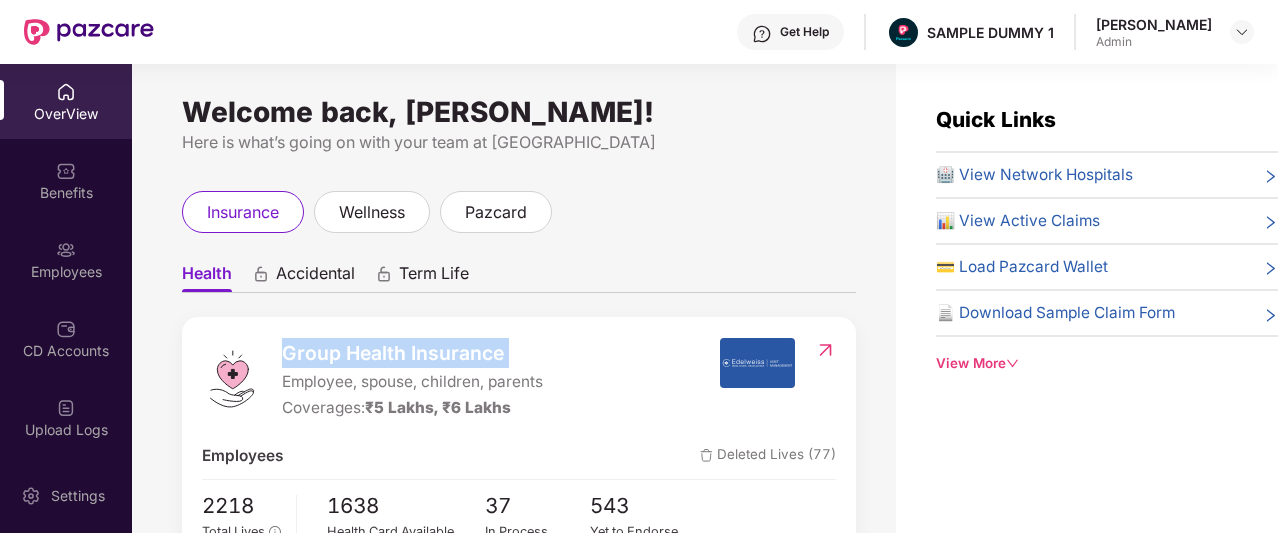 click on "Group Health Insurance" at bounding box center [412, 353] 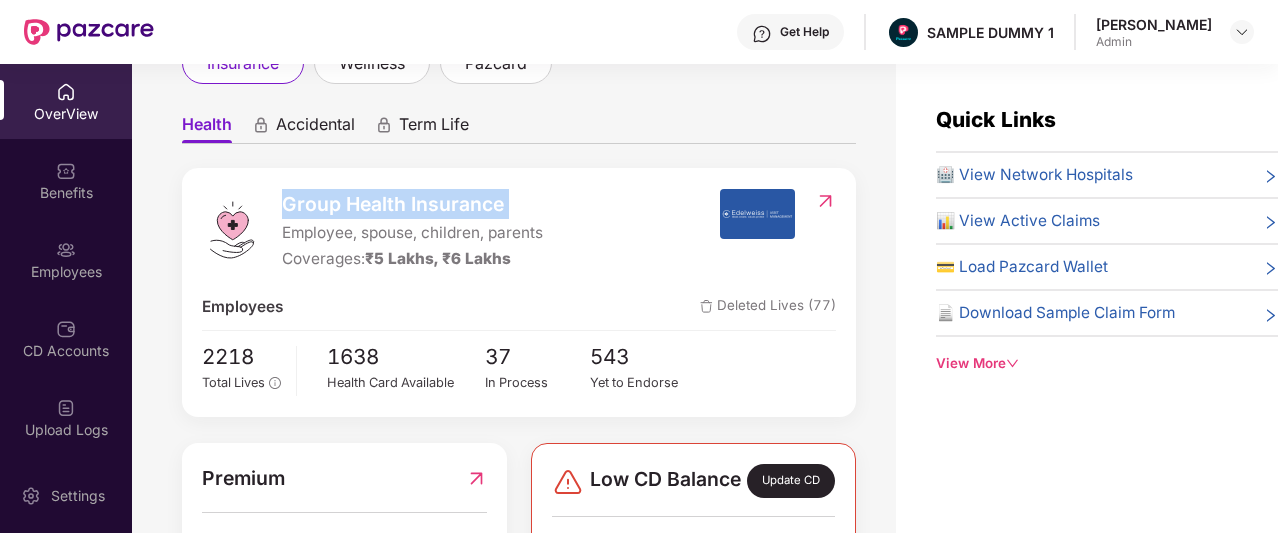 scroll, scrollTop: 155, scrollLeft: 0, axis: vertical 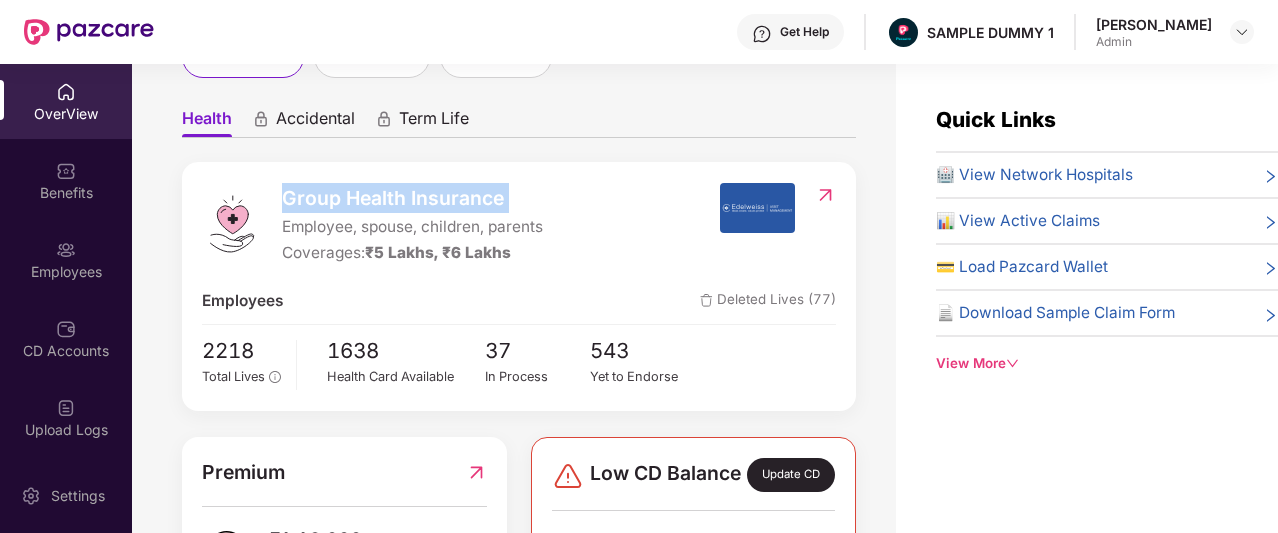 click on "Group Health Insurance" at bounding box center [412, 198] 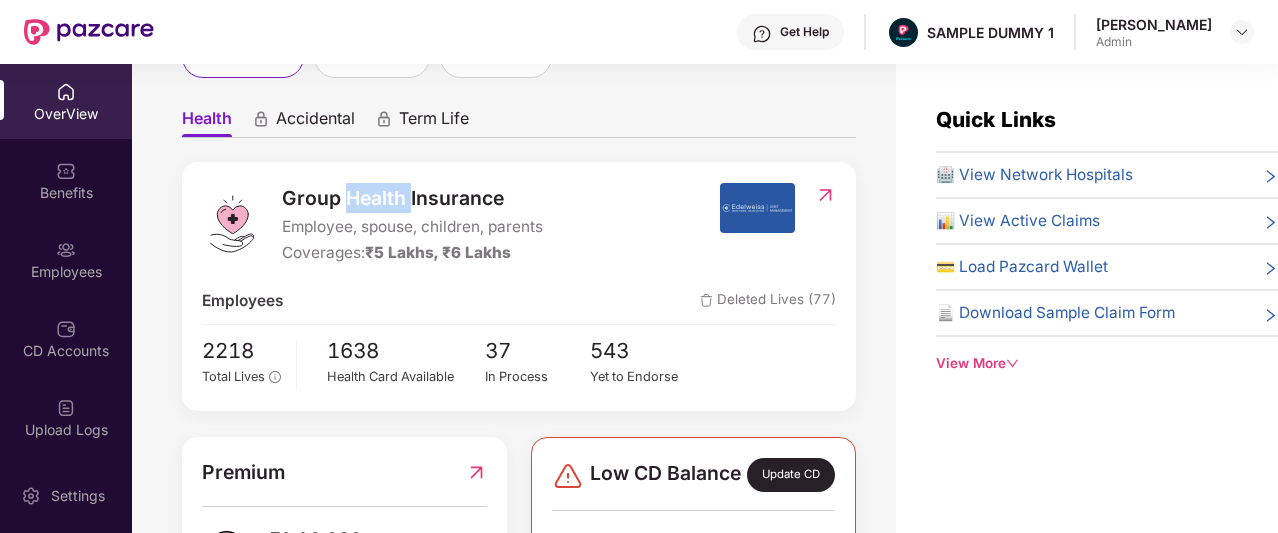 click on "Group Health Insurance" at bounding box center (412, 198) 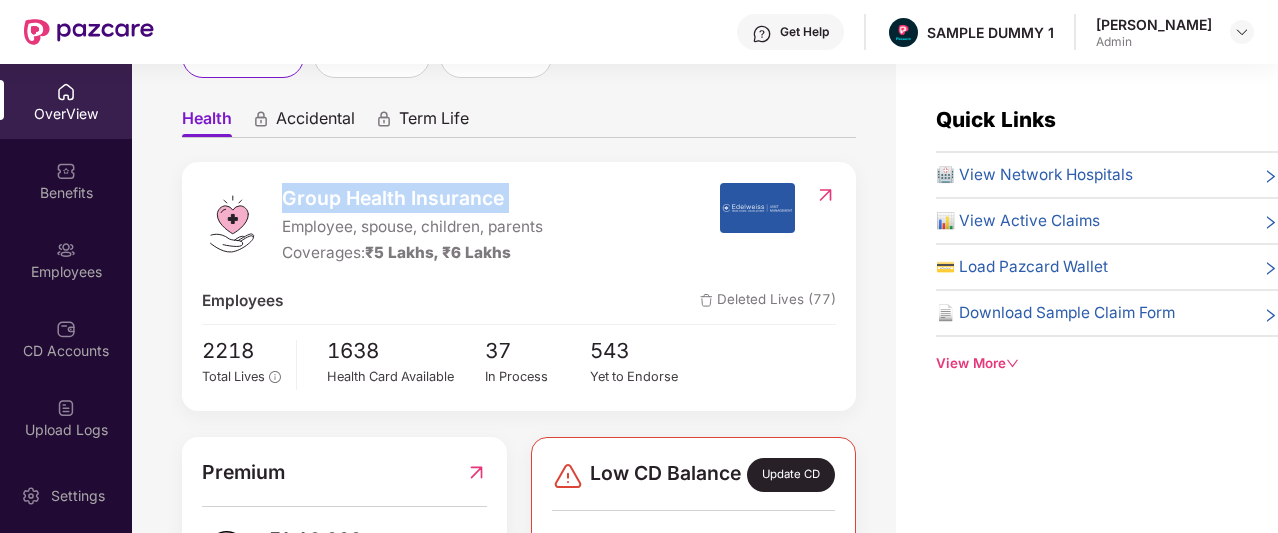 click on "Group Health Insurance" at bounding box center (412, 198) 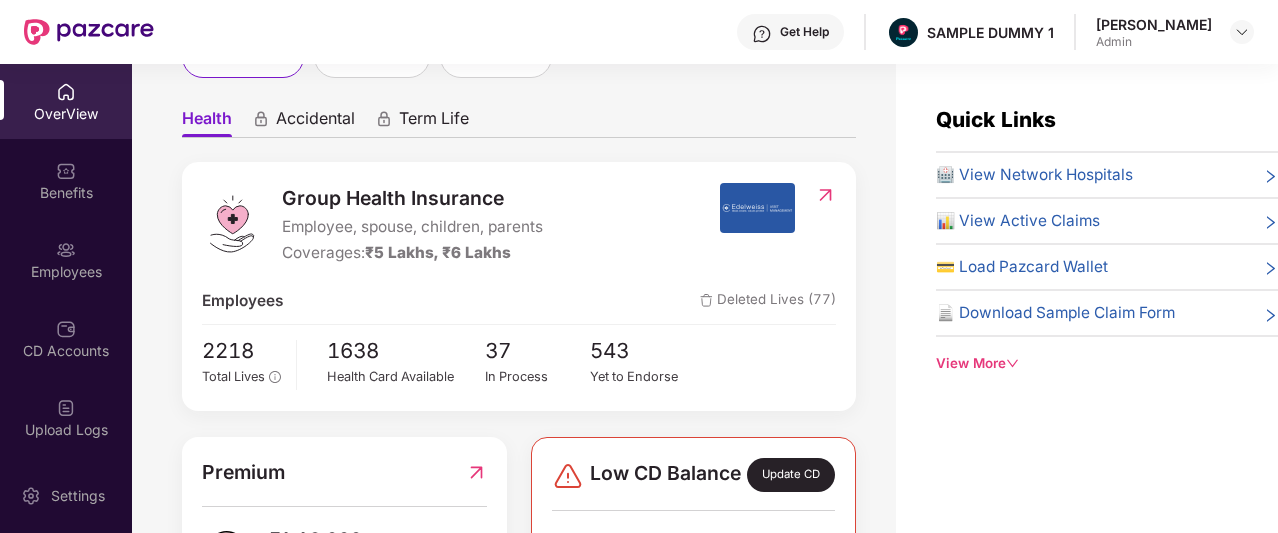 click on "Accidental" at bounding box center (315, 122) 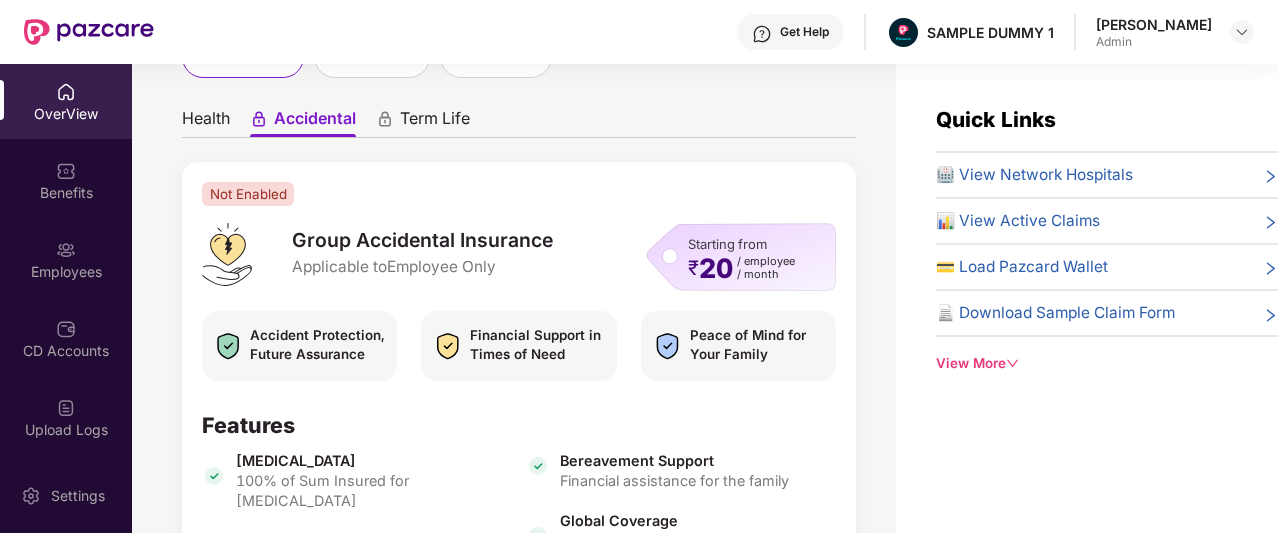 click on "Term Life" at bounding box center (435, 122) 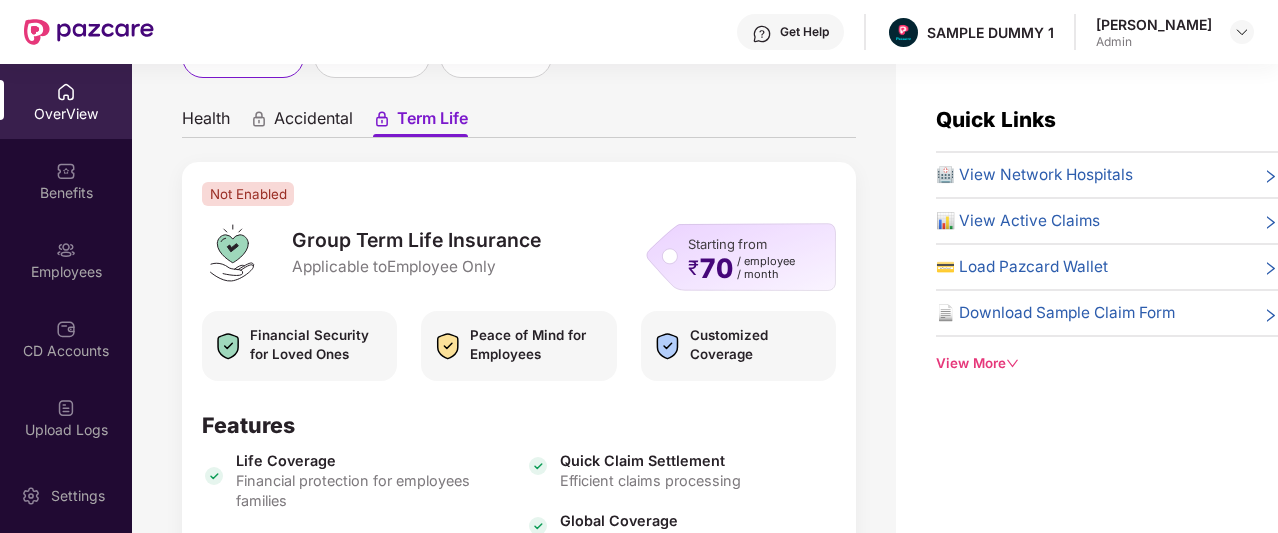 click on "Health" at bounding box center [206, 122] 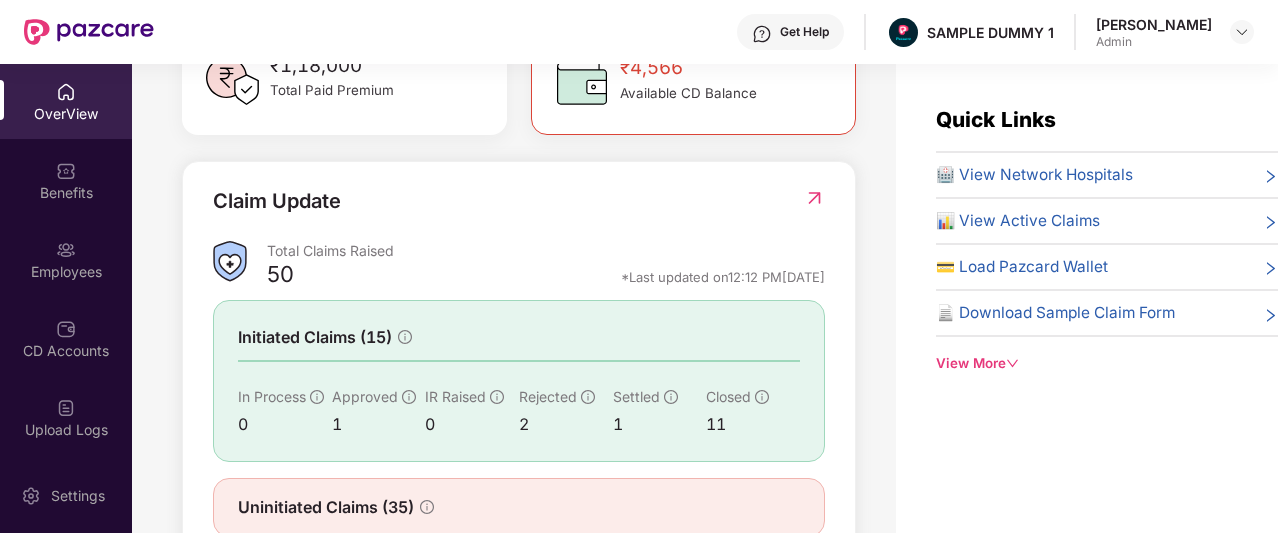 scroll, scrollTop: 707, scrollLeft: 0, axis: vertical 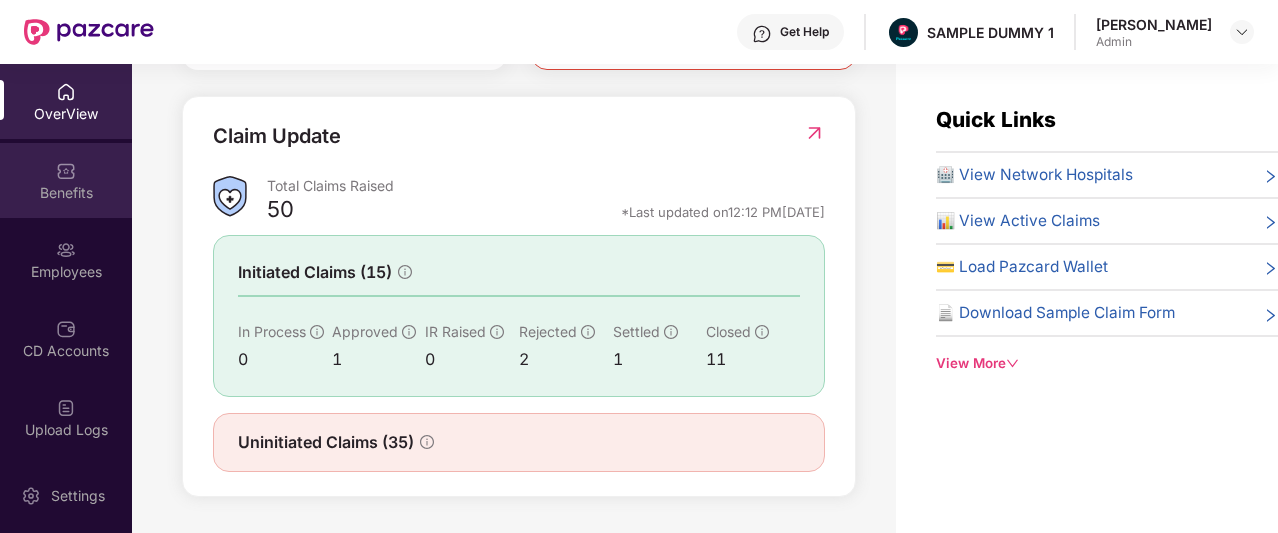 click on "Benefits" at bounding box center (66, 193) 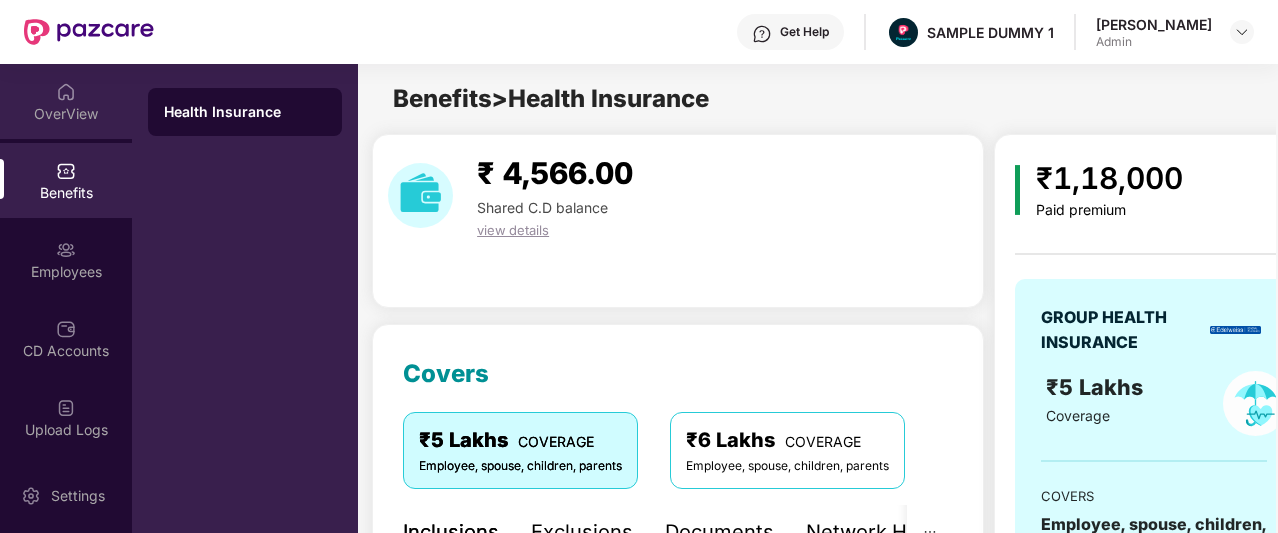 click on "OverView" at bounding box center (66, 101) 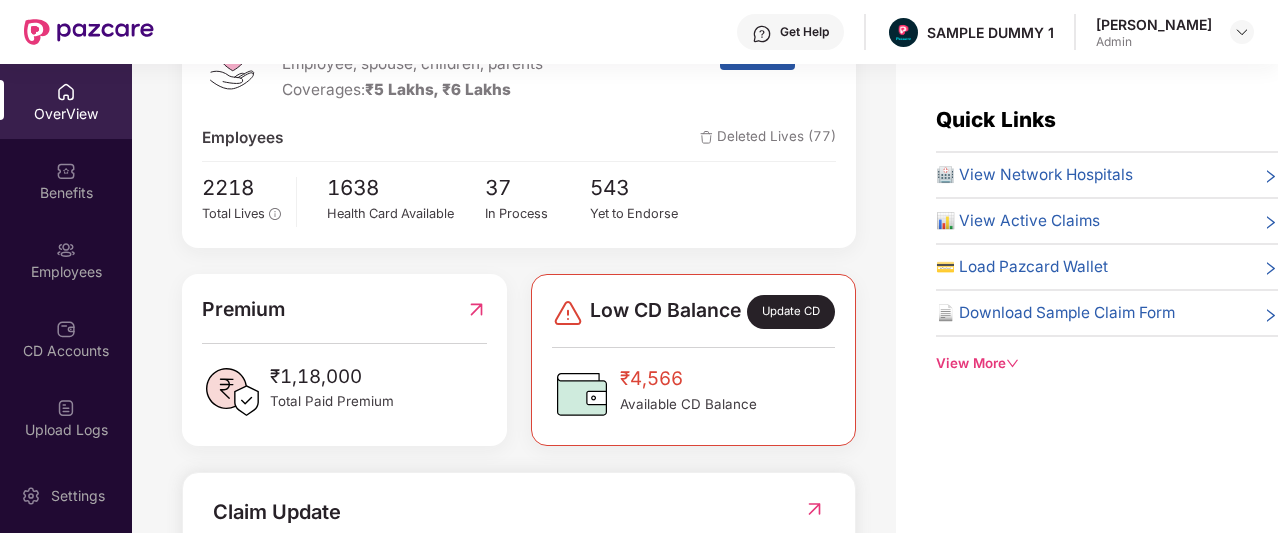 scroll, scrollTop: 319, scrollLeft: 0, axis: vertical 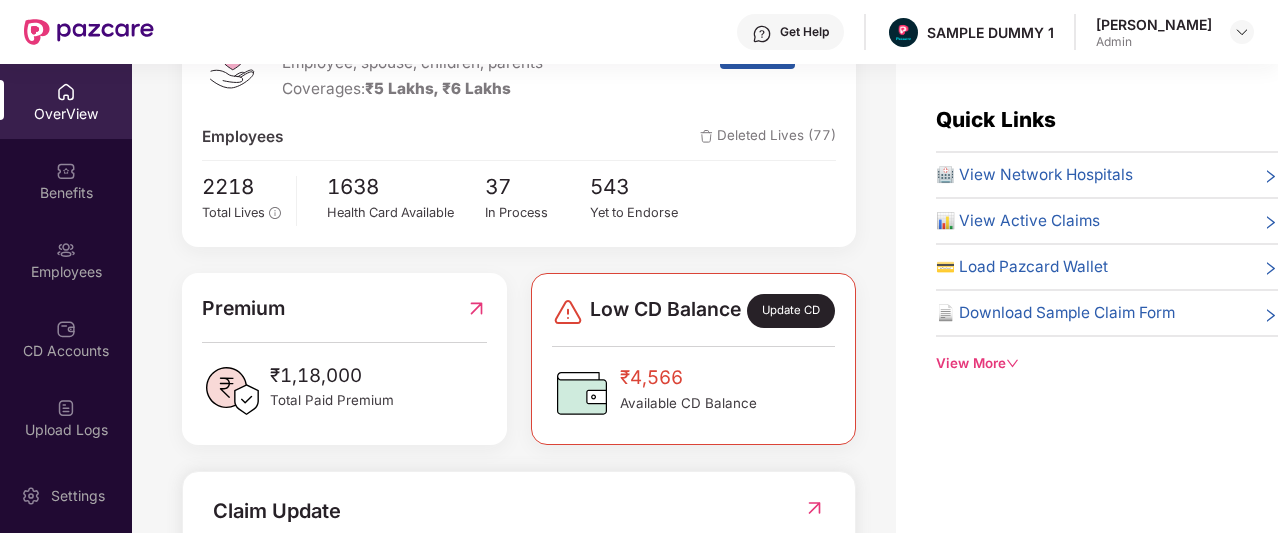click on "Low CD Balance" at bounding box center [665, 311] 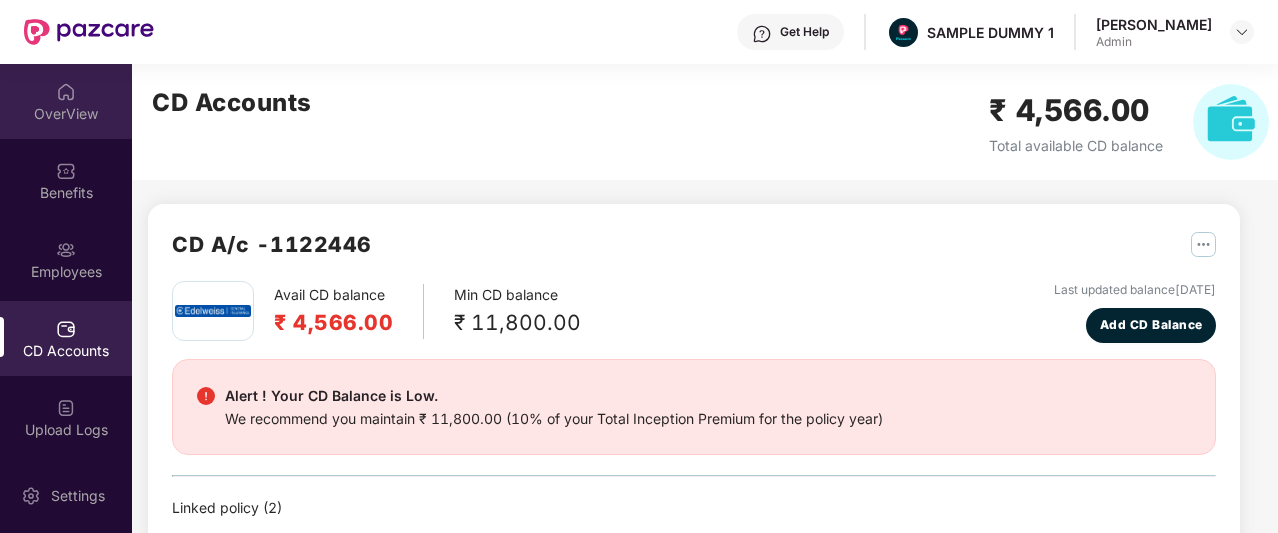 click on "OverView" at bounding box center [66, 101] 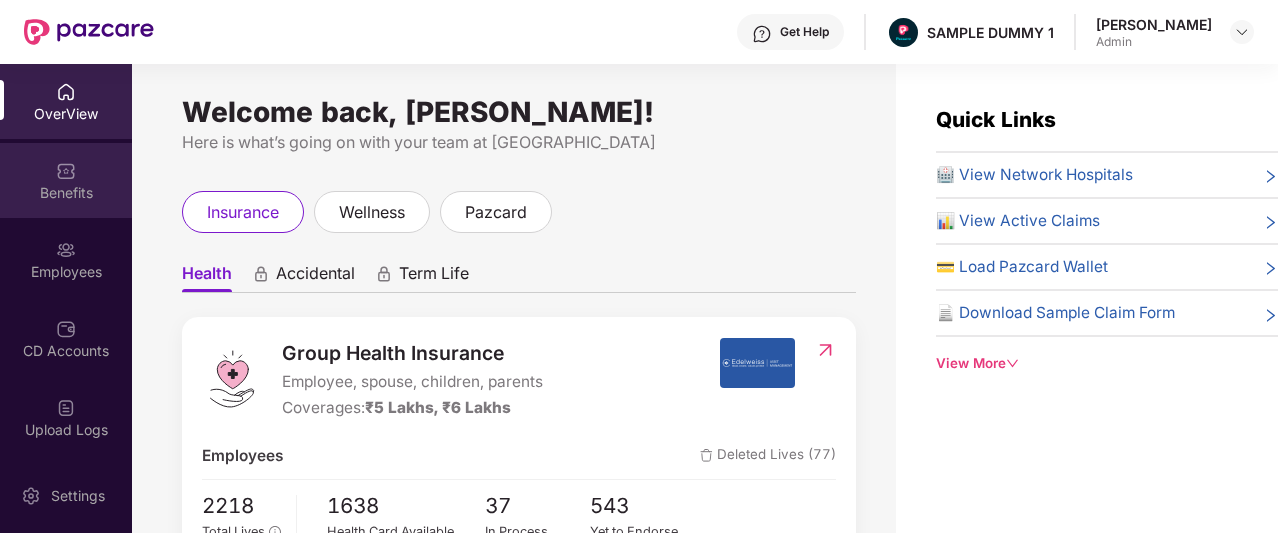click on "Benefits" at bounding box center [66, 180] 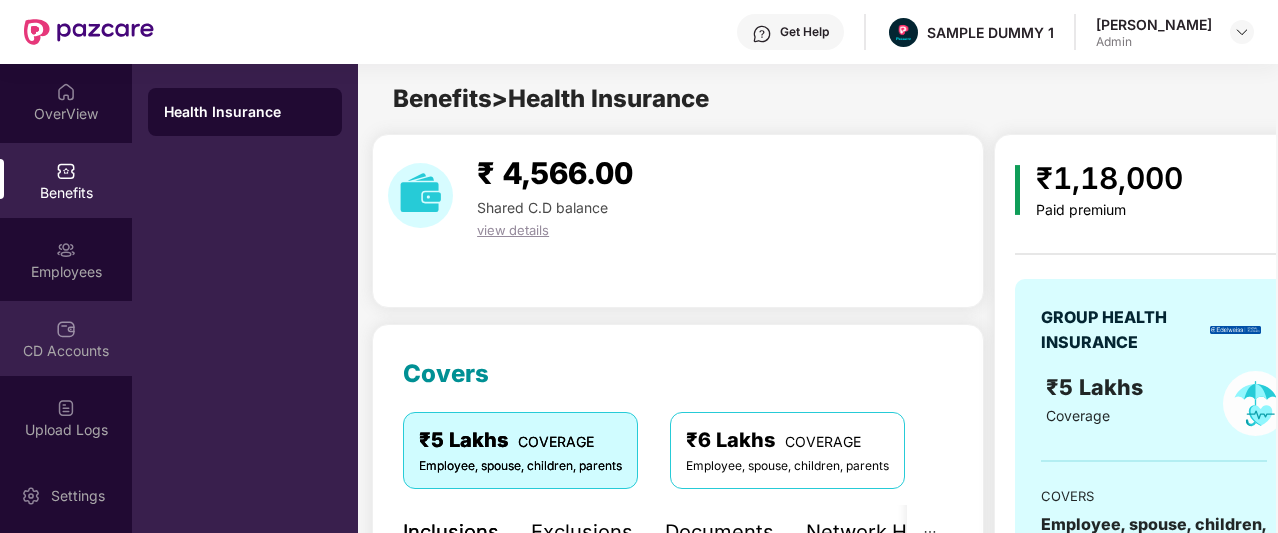 click on "CD Accounts" at bounding box center [66, 351] 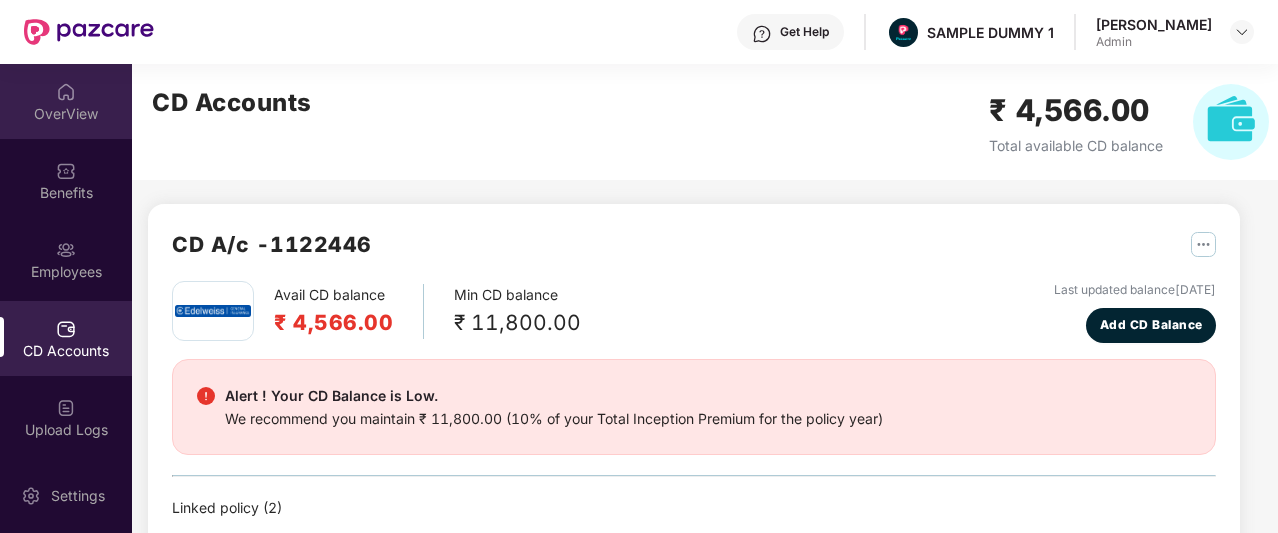 click on "OverView" at bounding box center [66, 101] 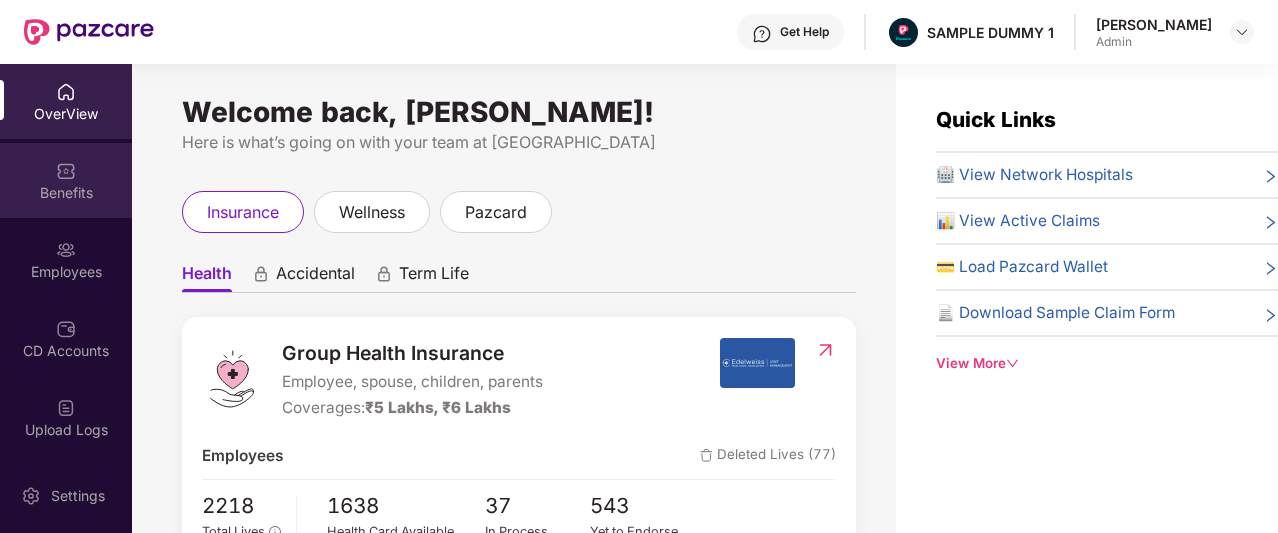 click at bounding box center (66, 171) 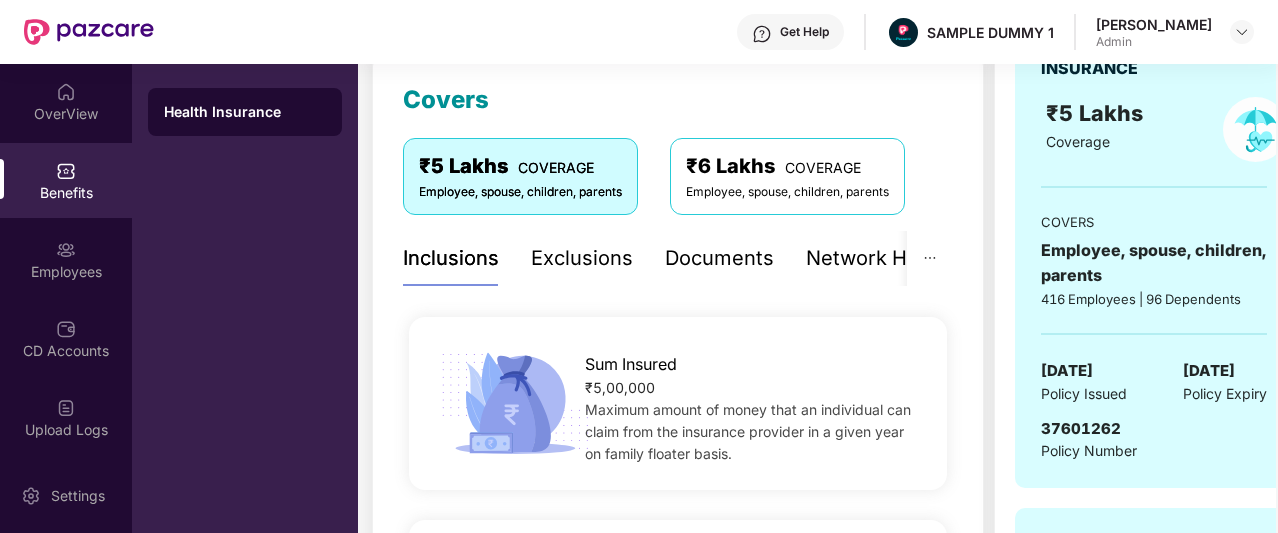 scroll, scrollTop: 273, scrollLeft: 0, axis: vertical 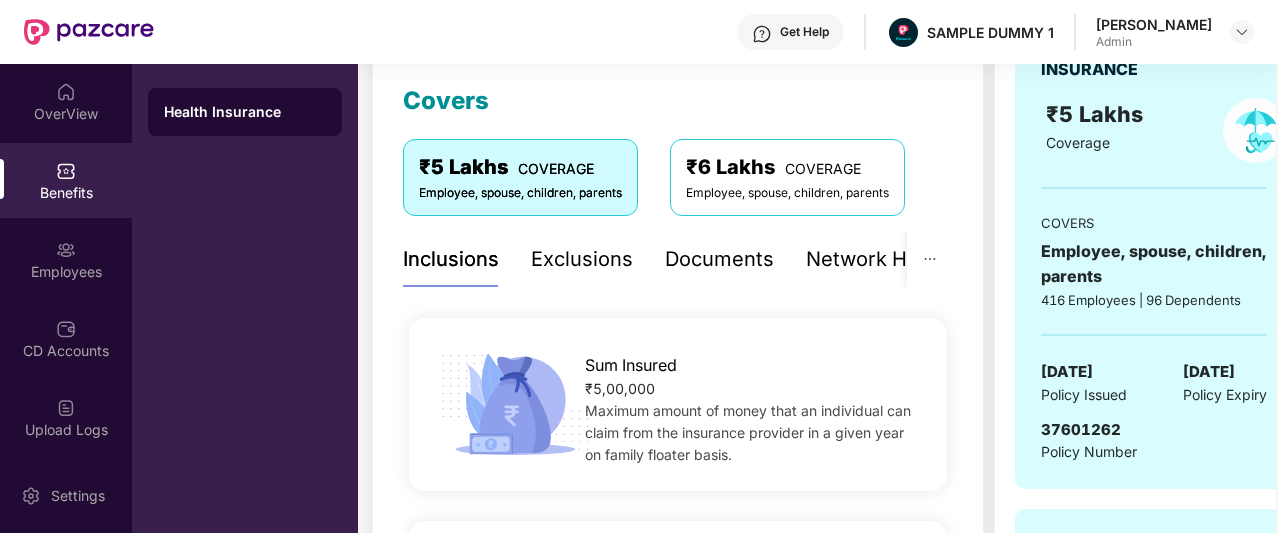 click on "Exclusions" at bounding box center [582, 259] 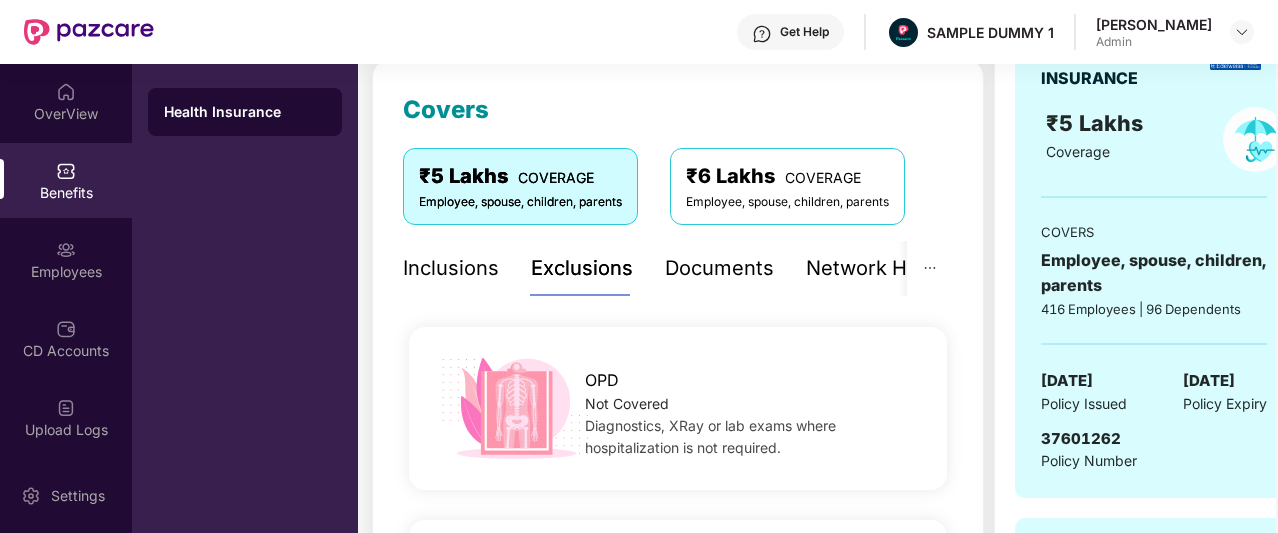 scroll, scrollTop: 168, scrollLeft: 0, axis: vertical 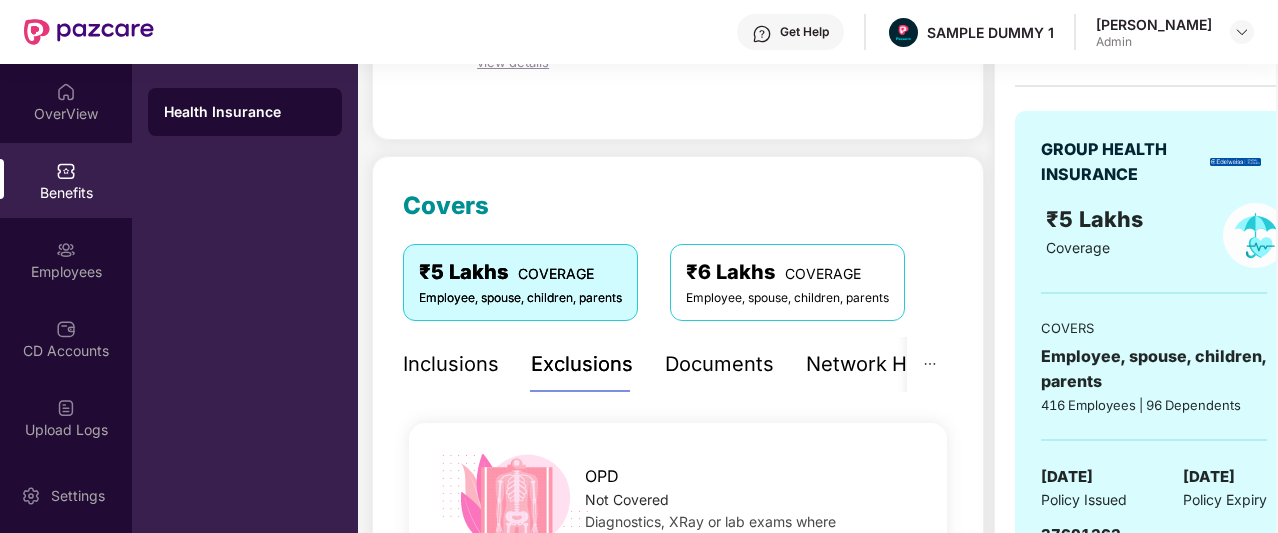 click on "Documents" at bounding box center (719, 364) 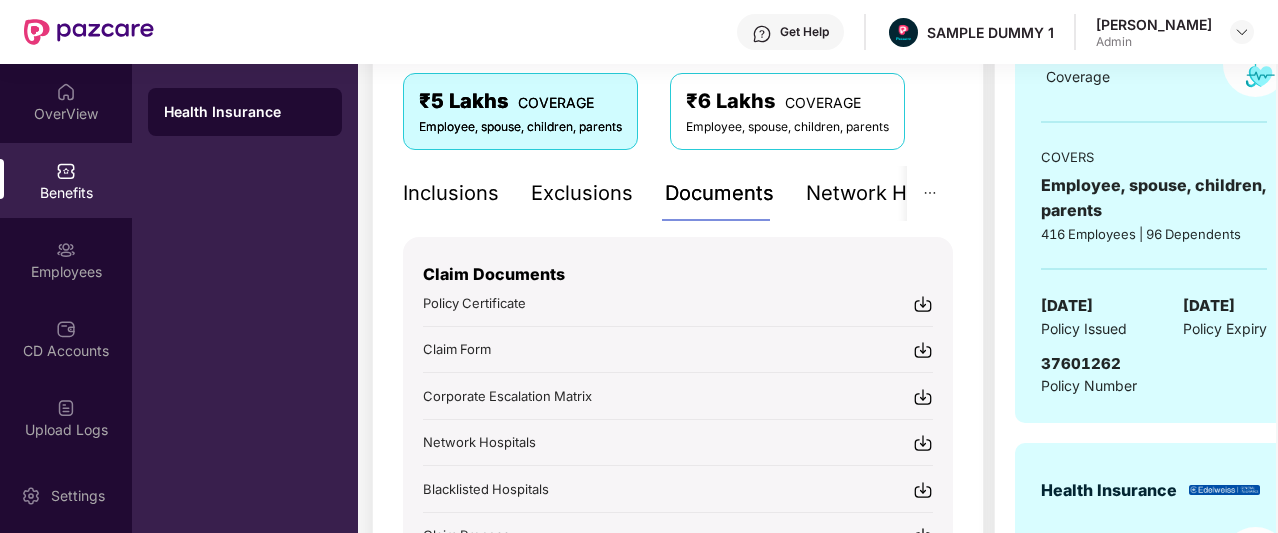 scroll, scrollTop: 338, scrollLeft: 0, axis: vertical 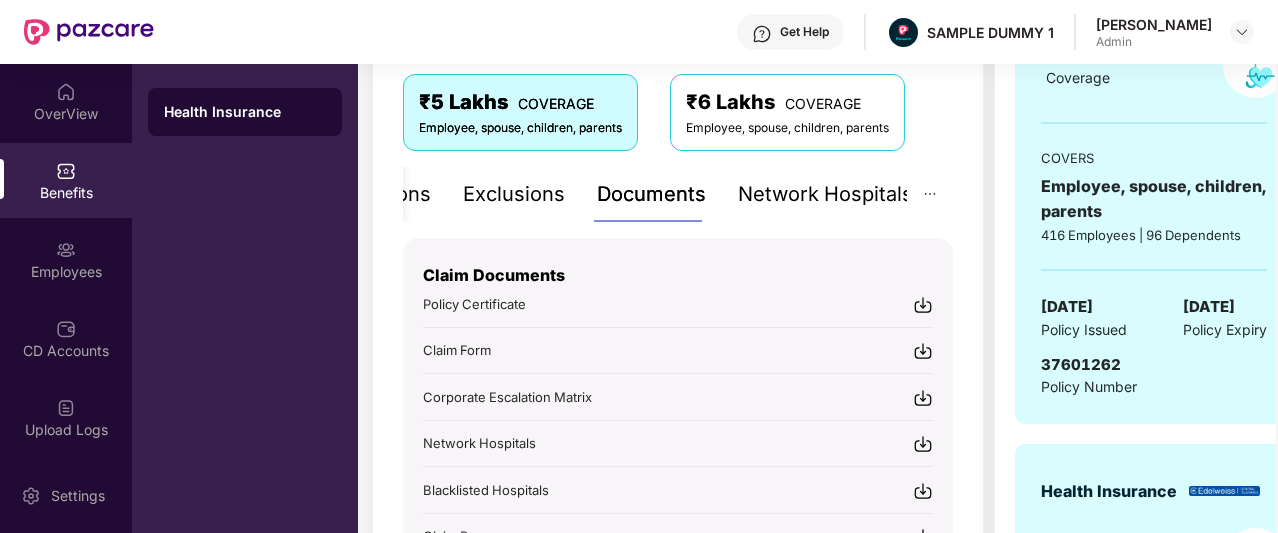 click on "Network Hospitals" at bounding box center (825, 194) 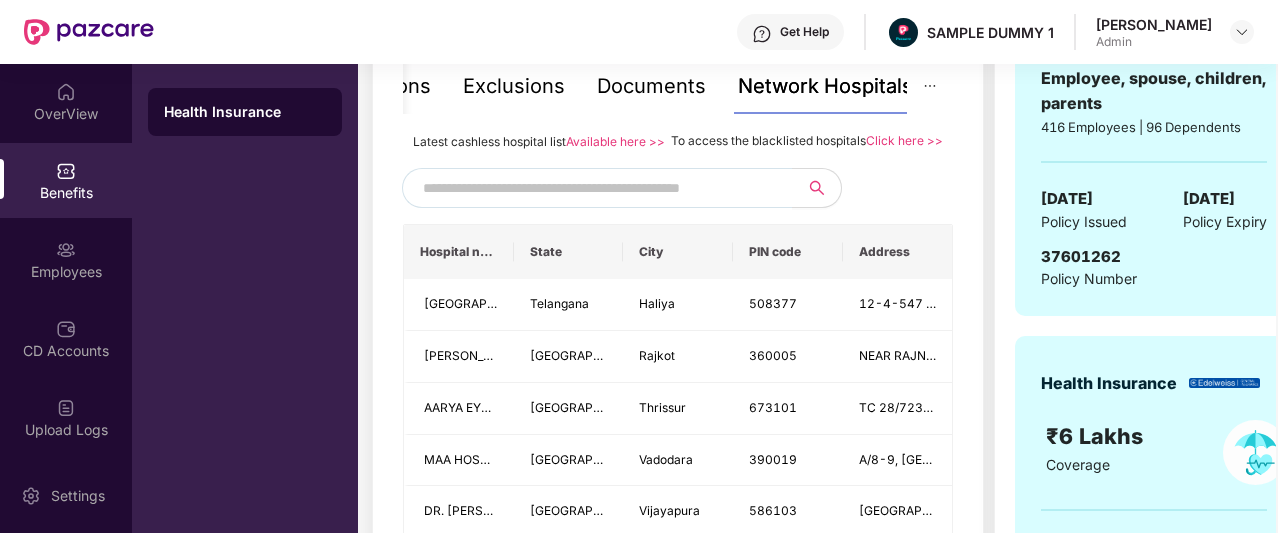 scroll, scrollTop: 456, scrollLeft: 0, axis: vertical 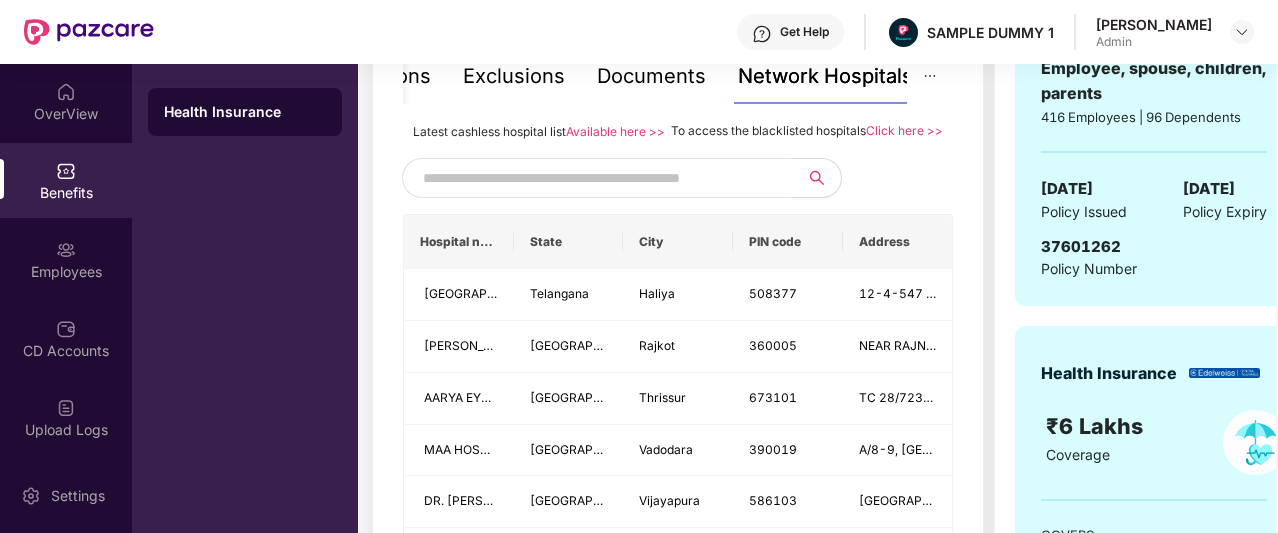 click at bounding box center (594, 178) 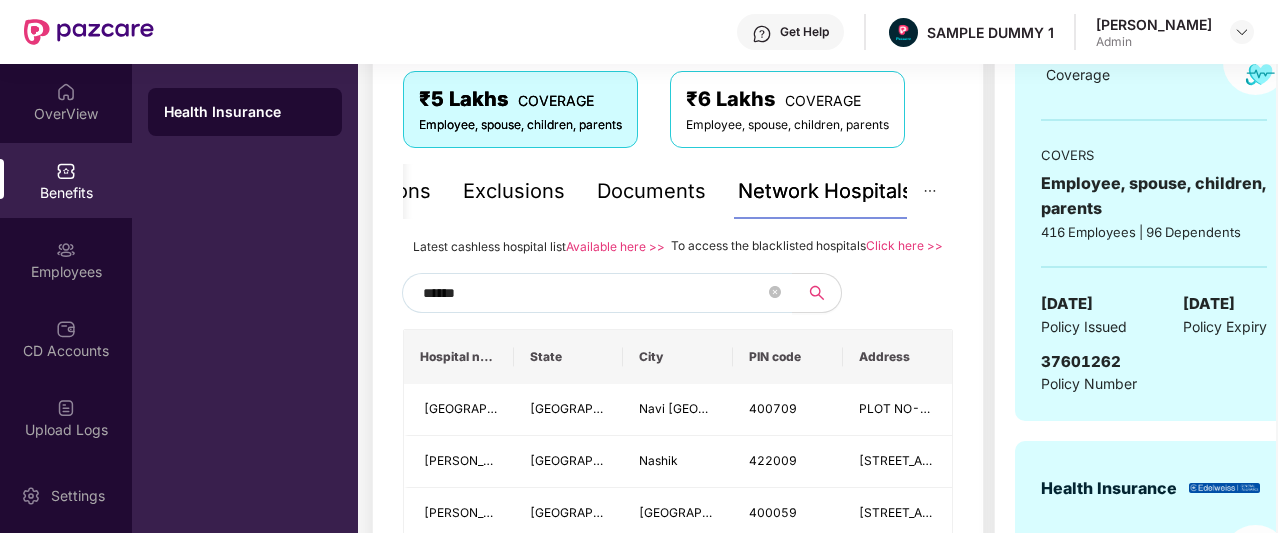 scroll, scrollTop: 358, scrollLeft: 0, axis: vertical 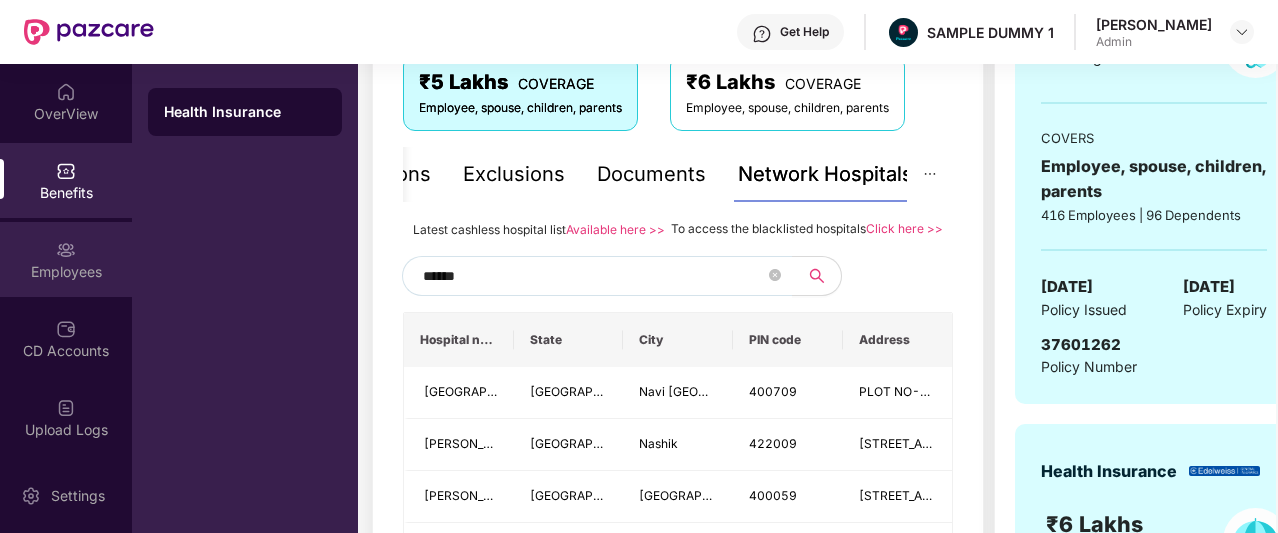 type on "******" 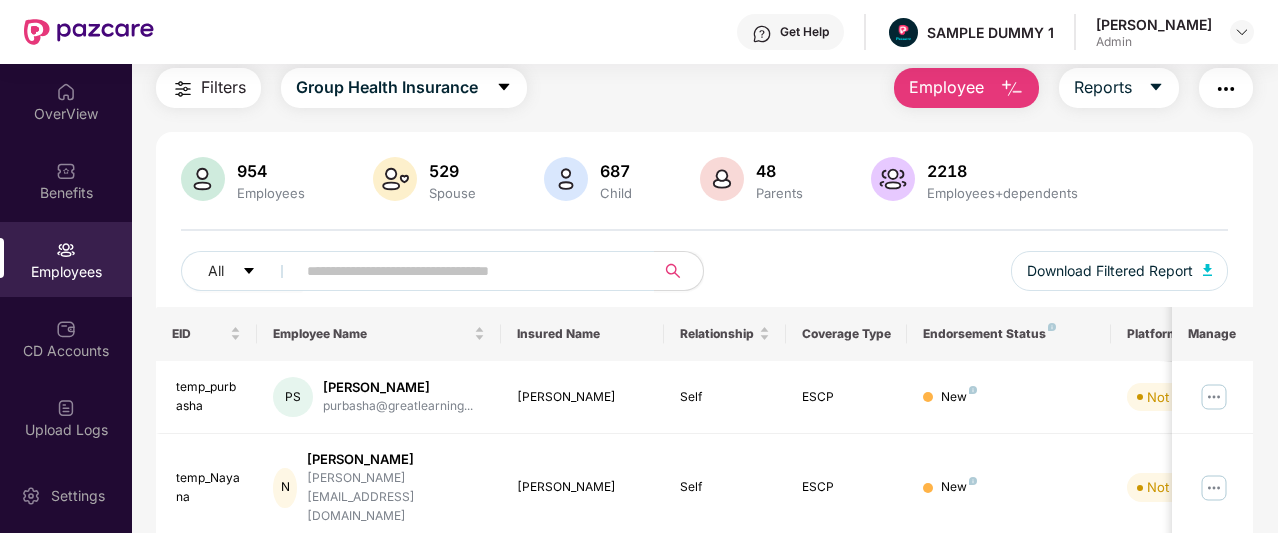 scroll, scrollTop: 69, scrollLeft: 0, axis: vertical 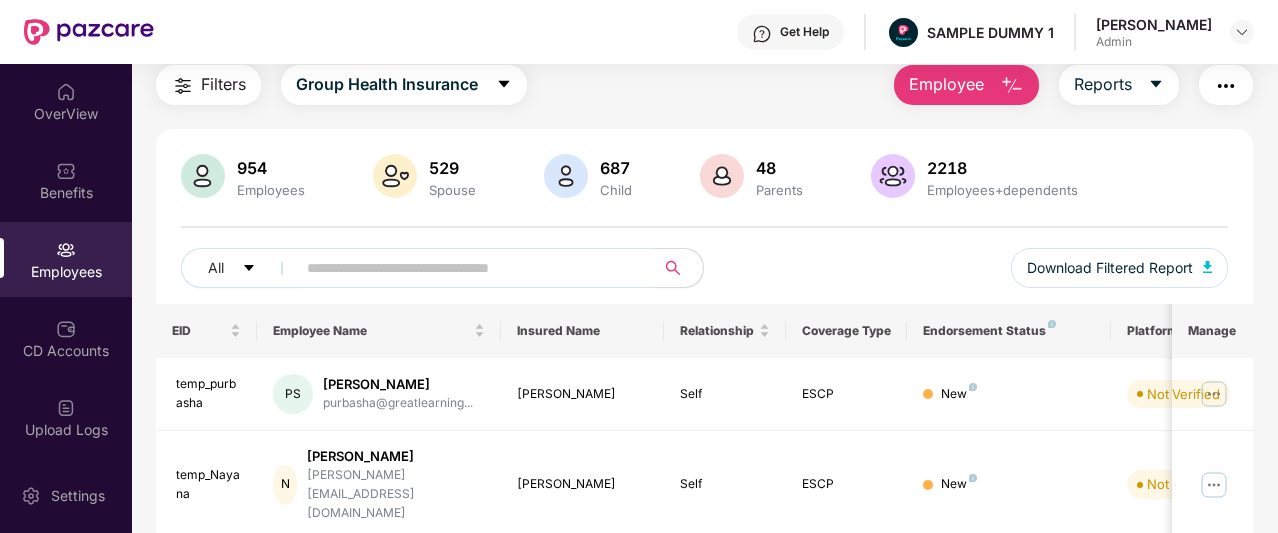 click on "Purbasha Sarkar" at bounding box center [582, 394] 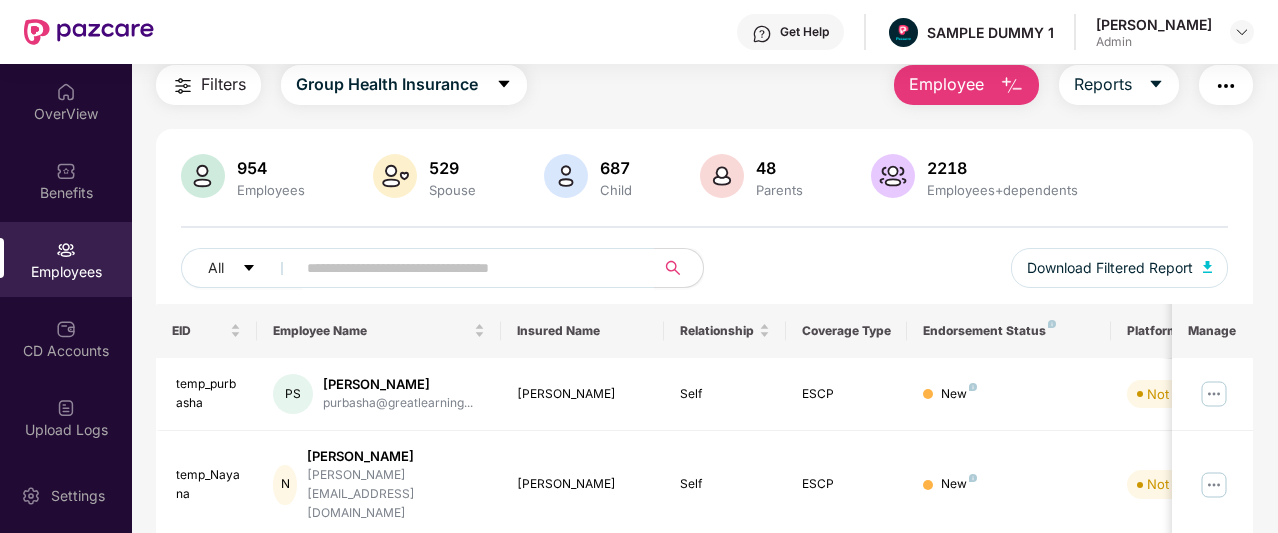 scroll, scrollTop: 0, scrollLeft: 0, axis: both 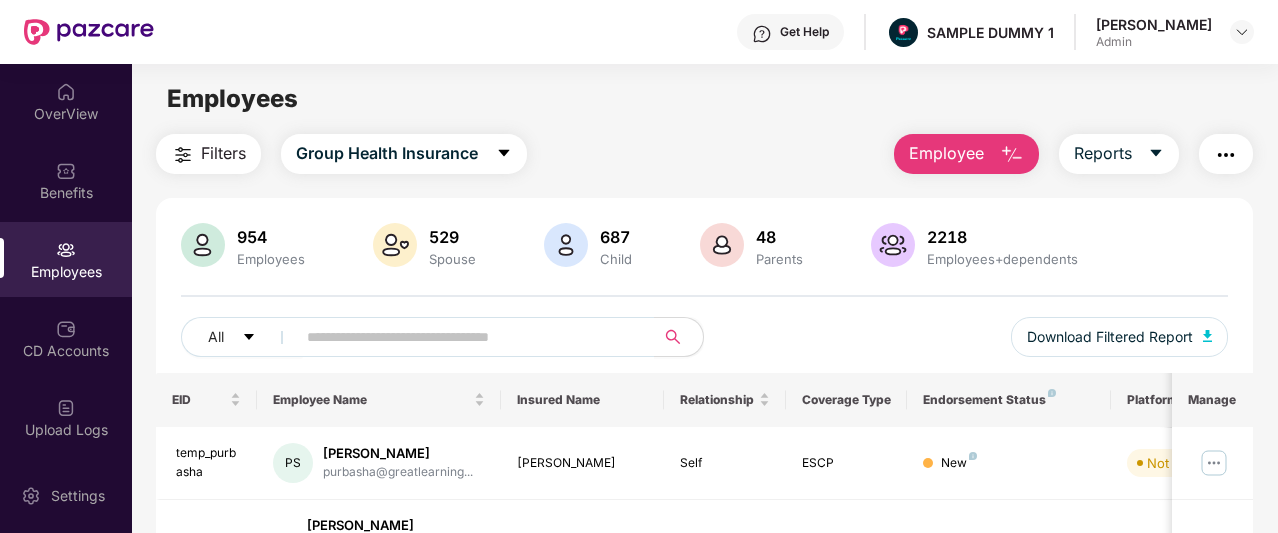 click on "Employee" at bounding box center (946, 153) 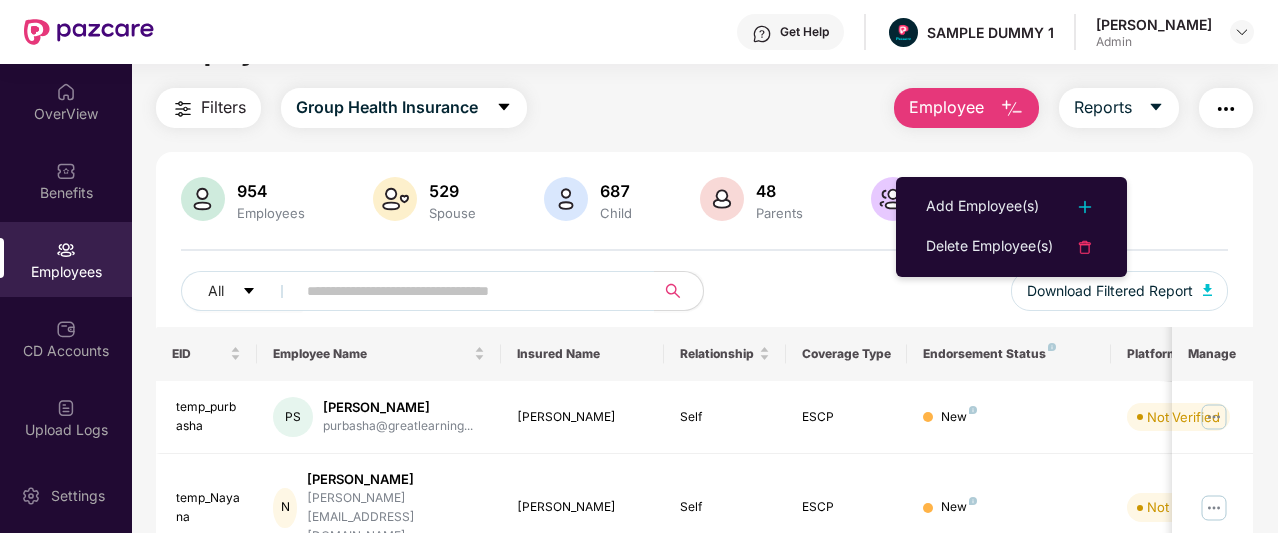 scroll, scrollTop: 45, scrollLeft: 0, axis: vertical 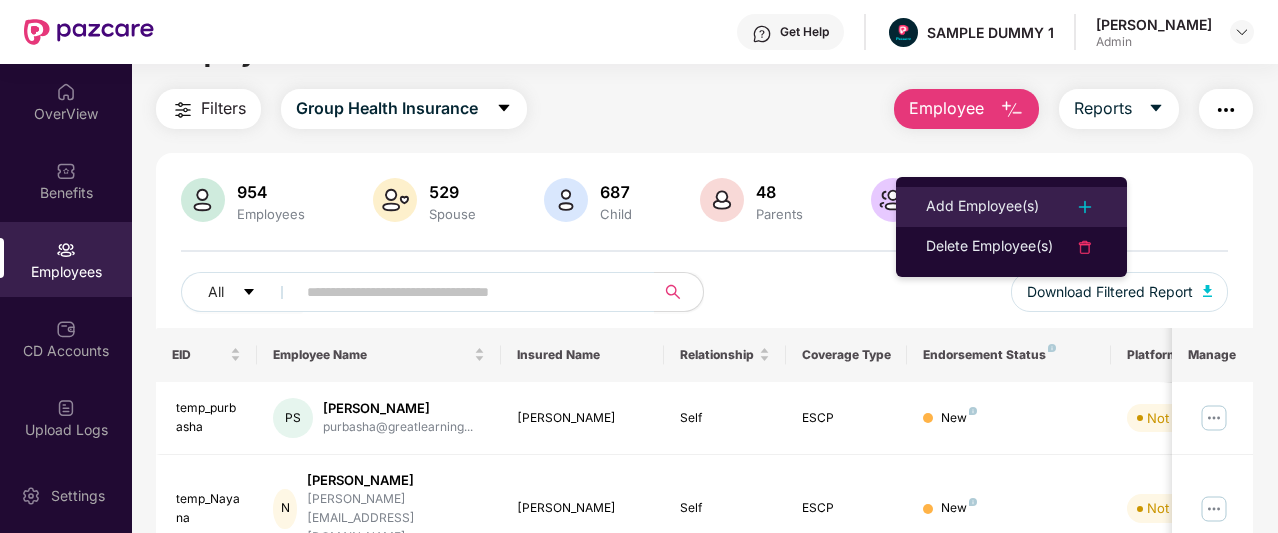 click at bounding box center [1075, 207] 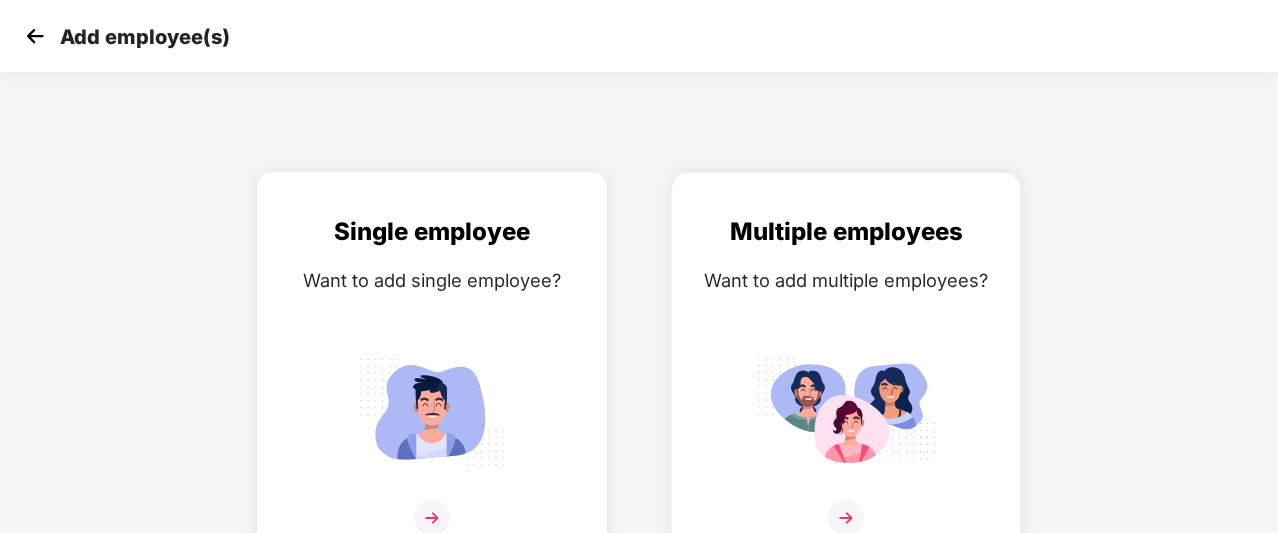 scroll, scrollTop: 32, scrollLeft: 0, axis: vertical 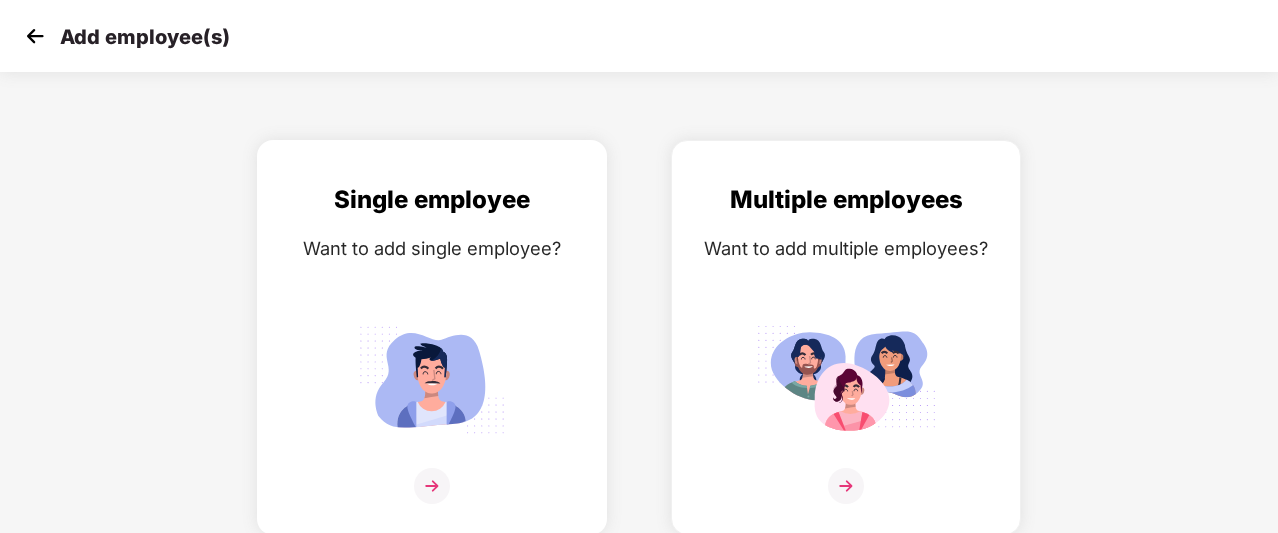 click at bounding box center [432, 486] 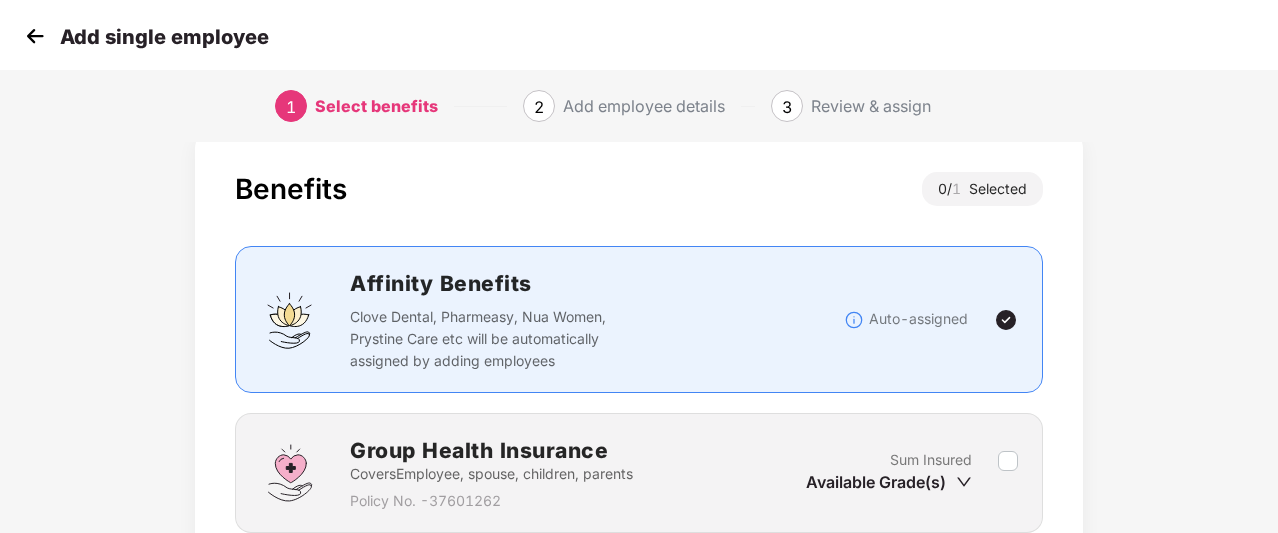 scroll, scrollTop: 204, scrollLeft: 1, axis: both 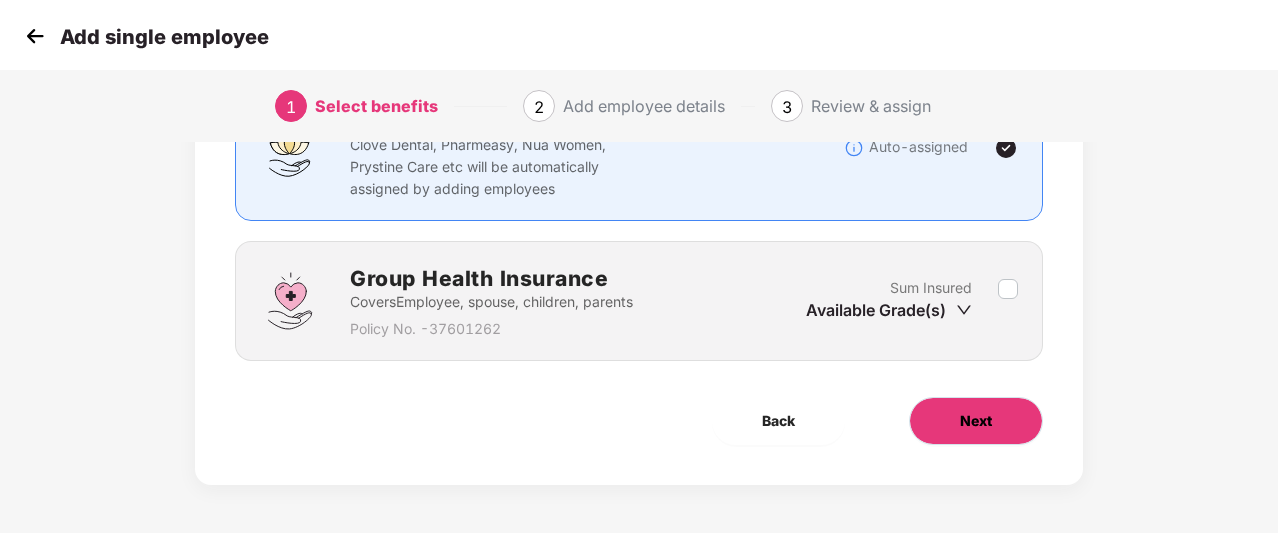 click on "Next" at bounding box center [976, 421] 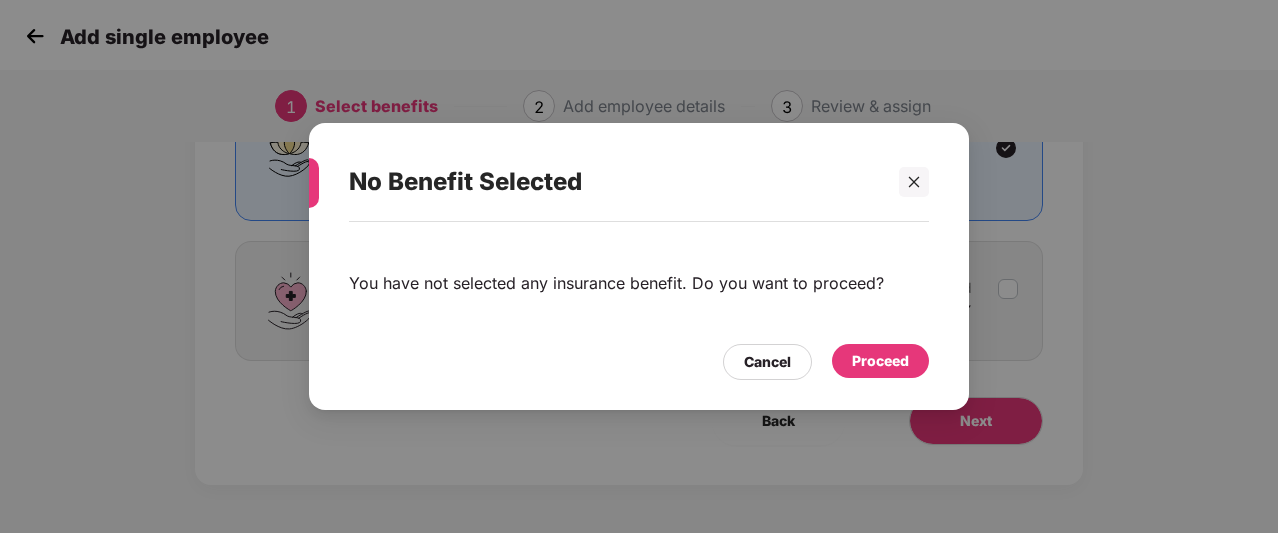 click on "Proceed" at bounding box center [880, 361] 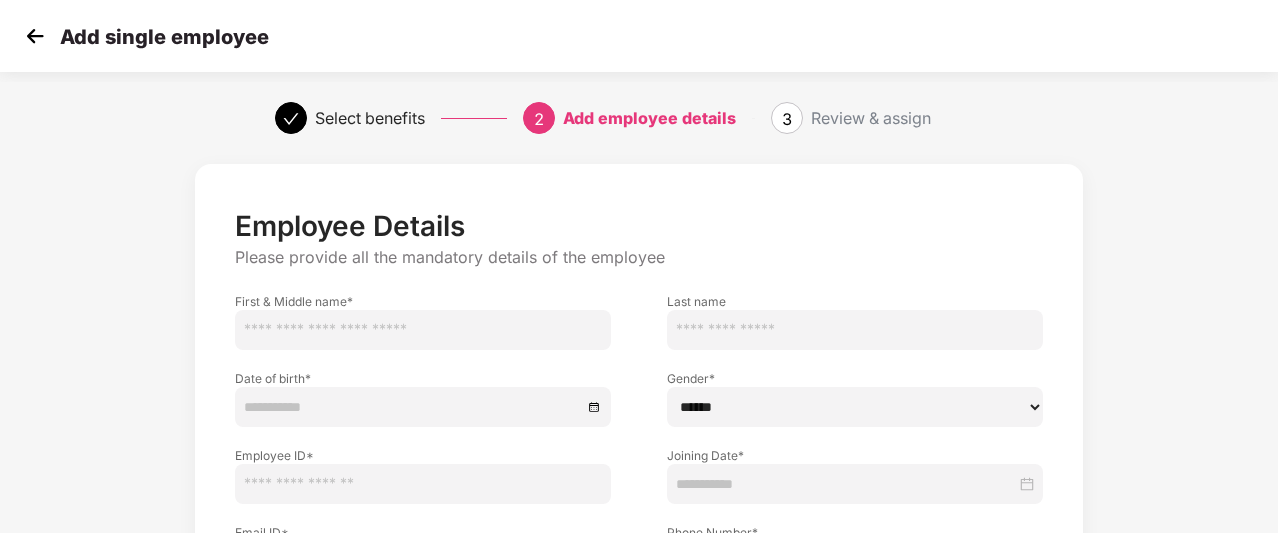 scroll, scrollTop: 160, scrollLeft: 1, axis: both 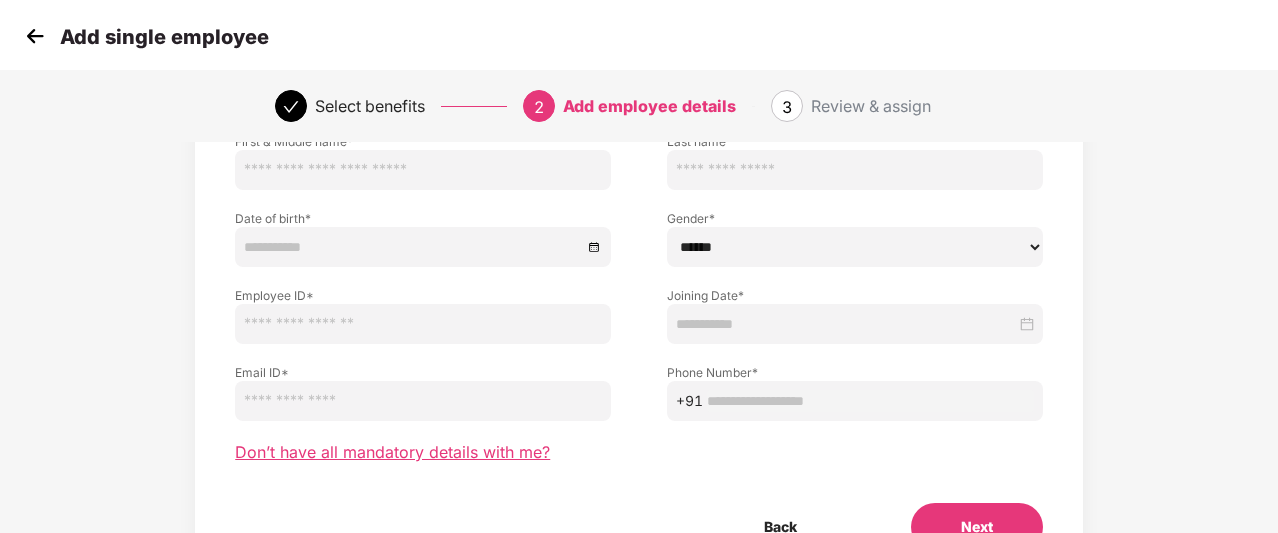 click on "Don’t have all mandatory details with me?" at bounding box center (392, 452) 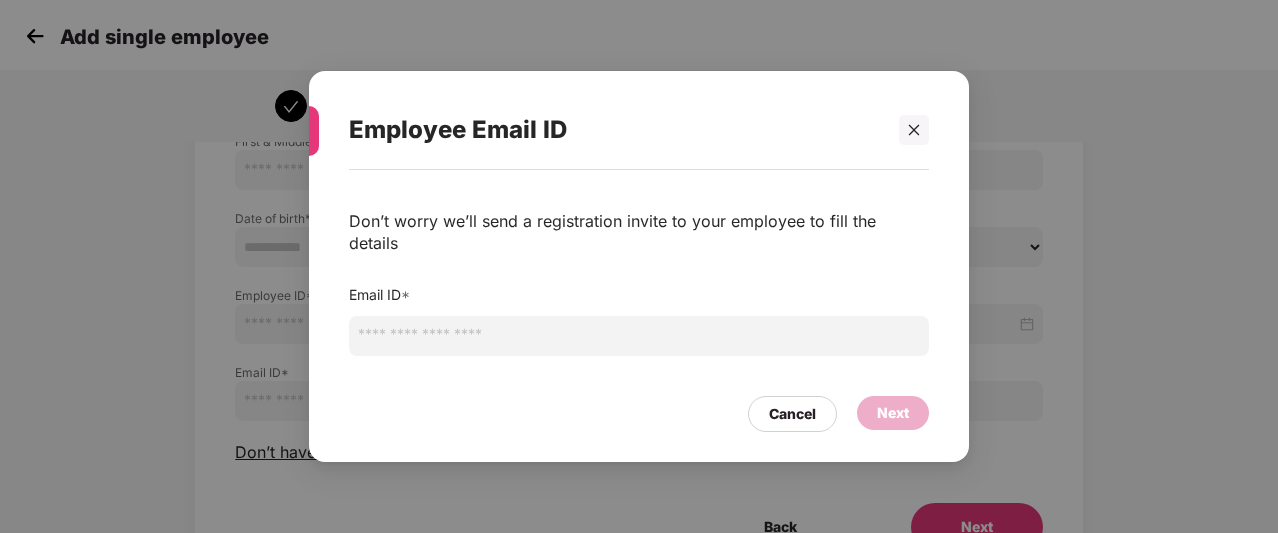 click at bounding box center [639, 336] 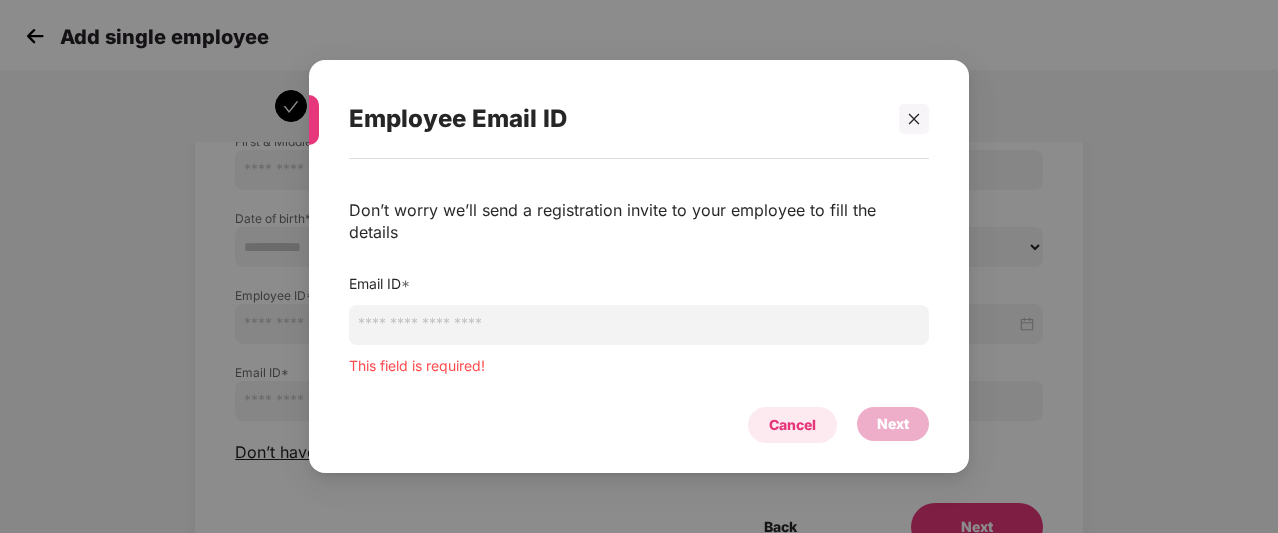 click on "Cancel" at bounding box center (792, 425) 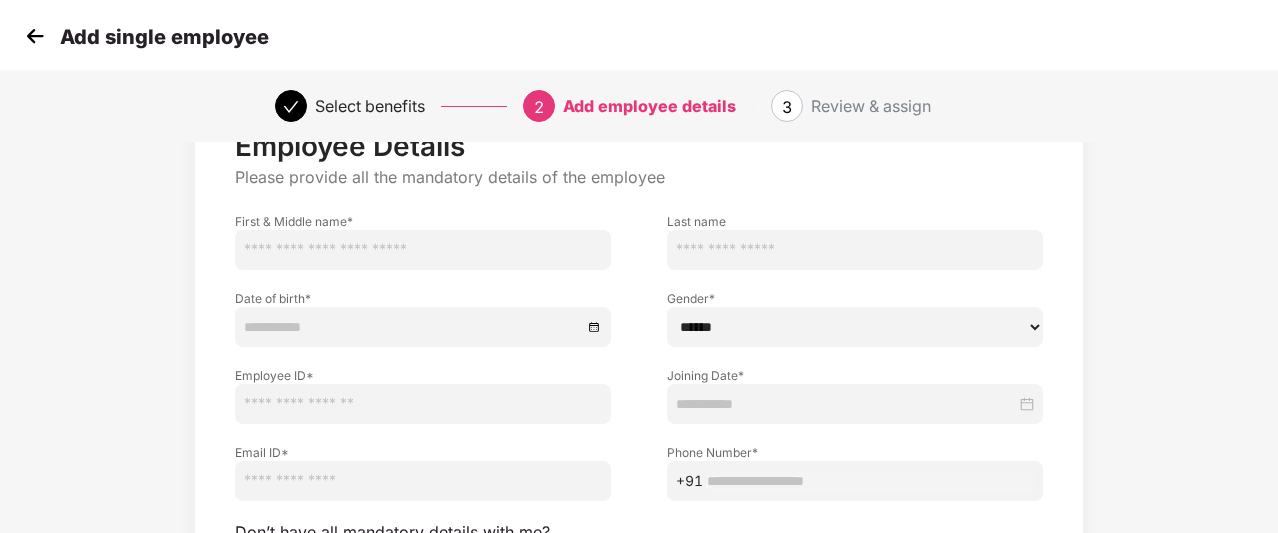 scroll, scrollTop: 268, scrollLeft: 1, axis: both 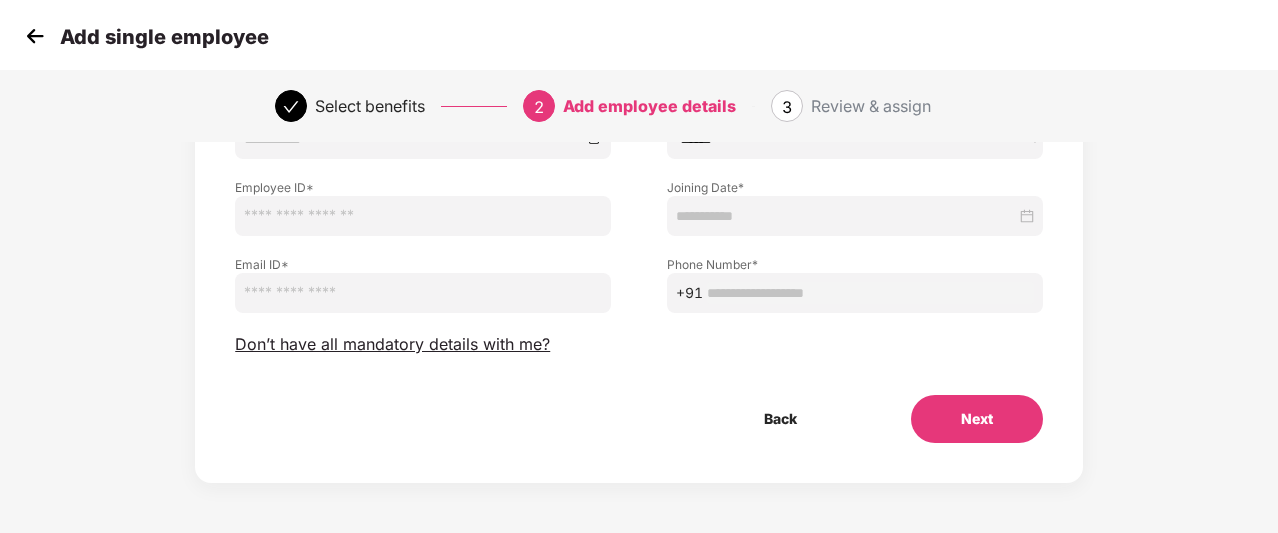 click at bounding box center [35, 36] 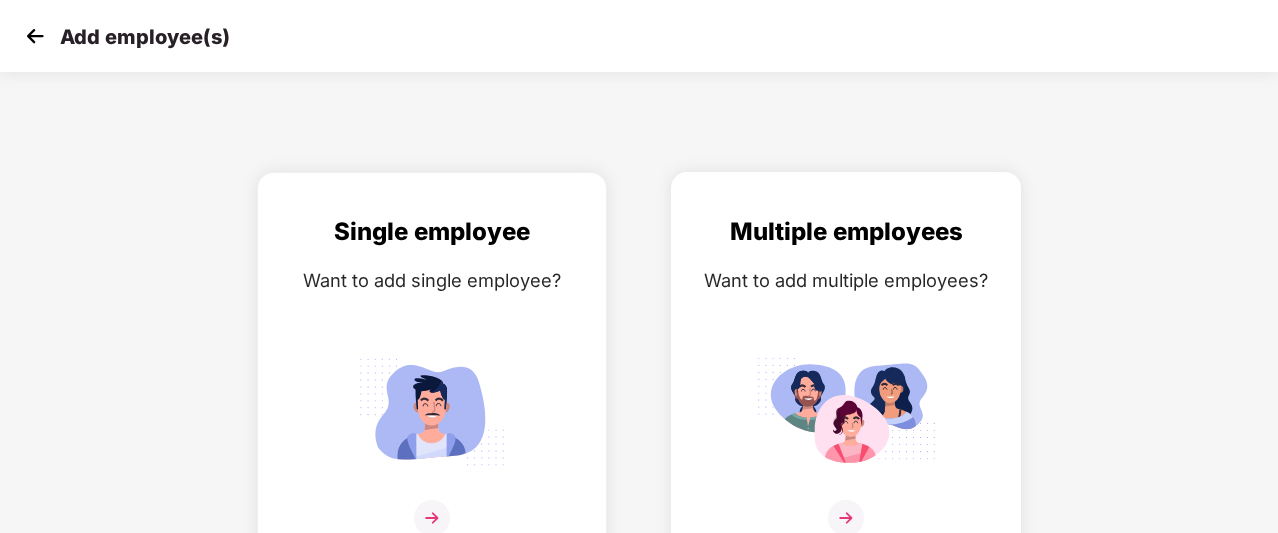 click on "Multiple employees Want to add multiple employees?" at bounding box center (846, 387) 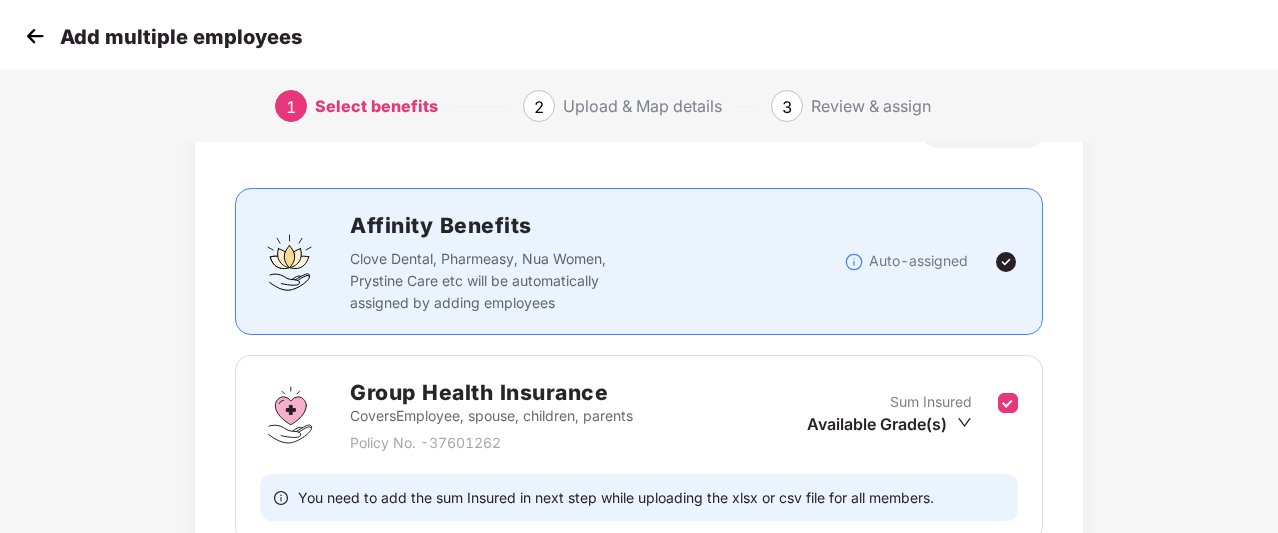 scroll, scrollTop: 271, scrollLeft: 0, axis: vertical 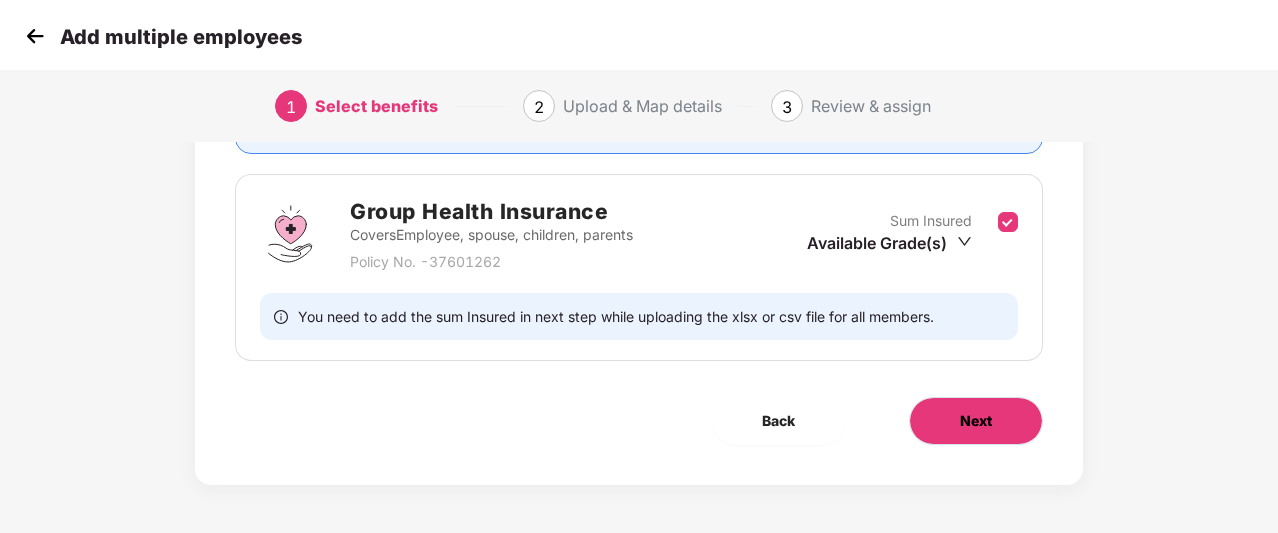 click on "Next" at bounding box center (976, 421) 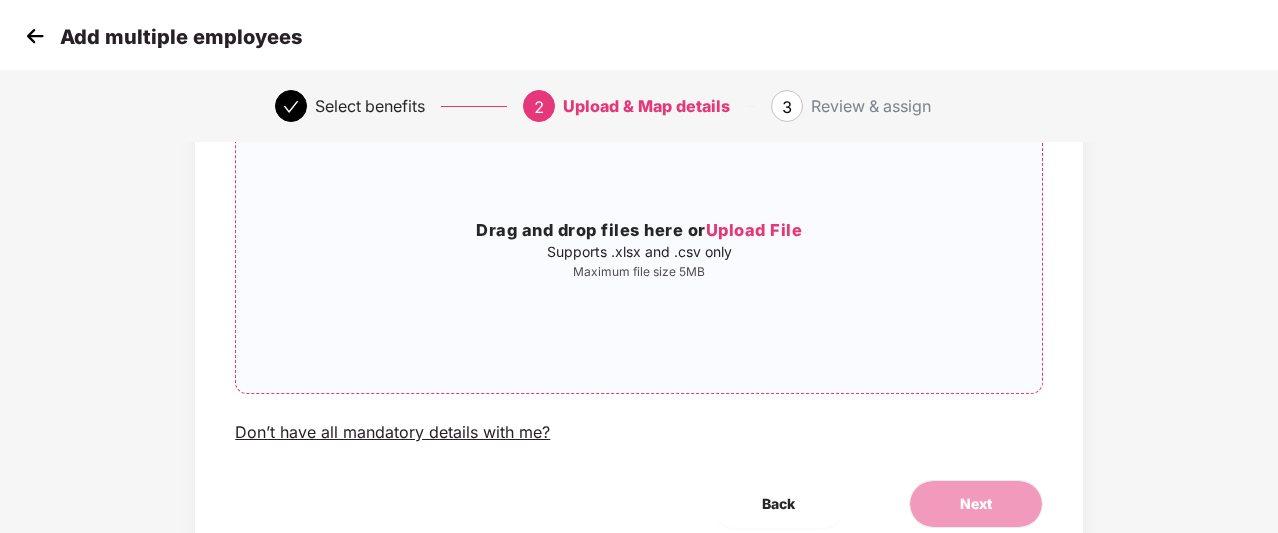 scroll, scrollTop: 188, scrollLeft: 0, axis: vertical 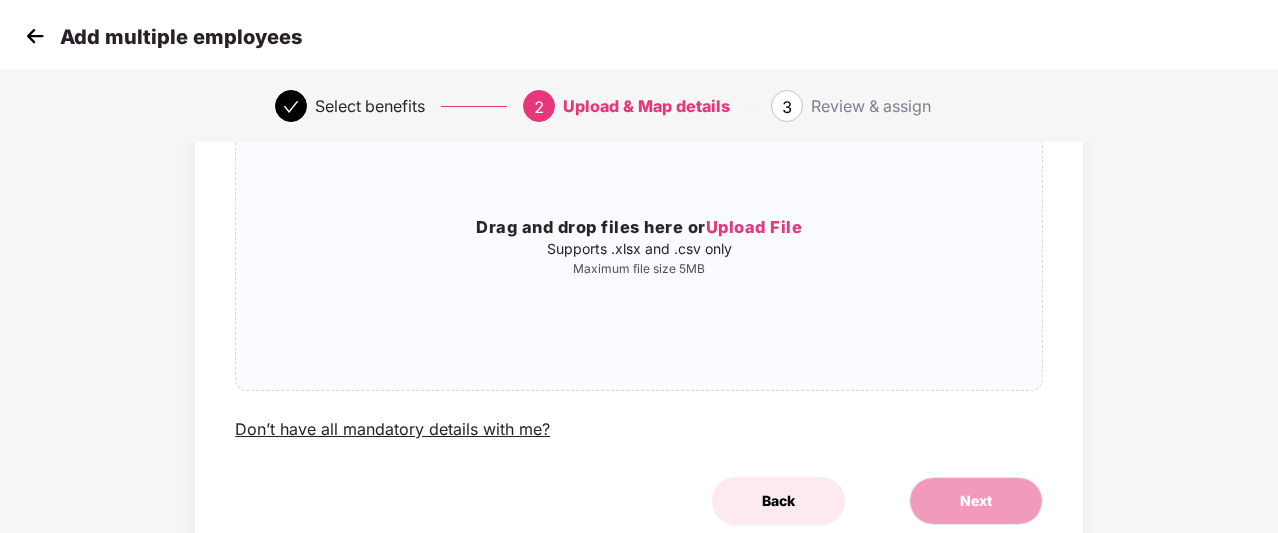 click on "Back" at bounding box center [778, 501] 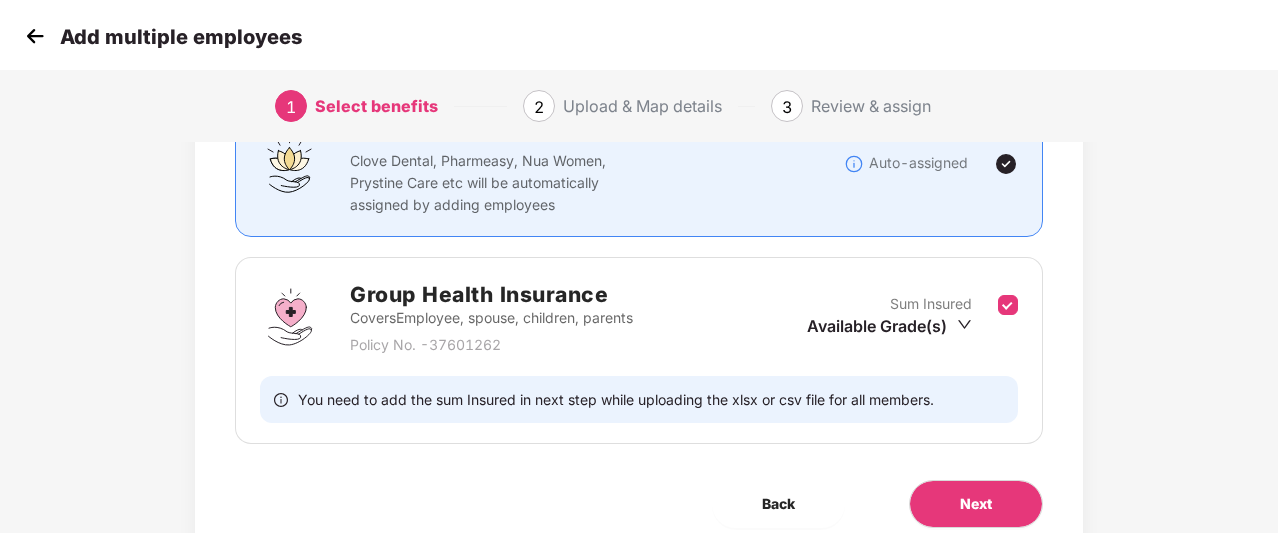 scroll, scrollTop: 0, scrollLeft: 0, axis: both 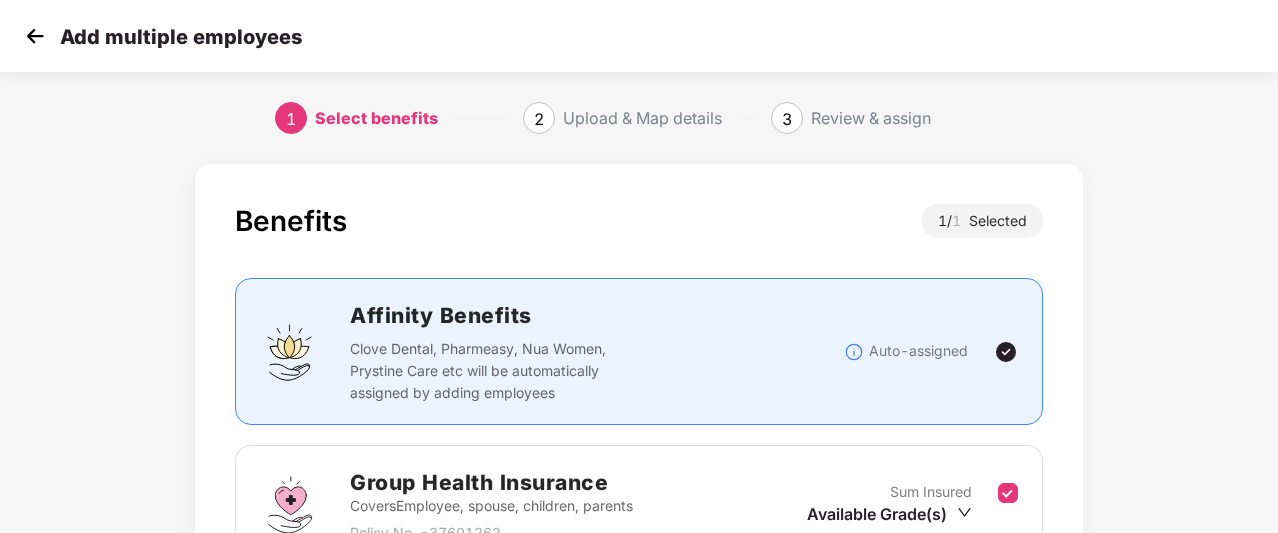 click at bounding box center [35, 36] 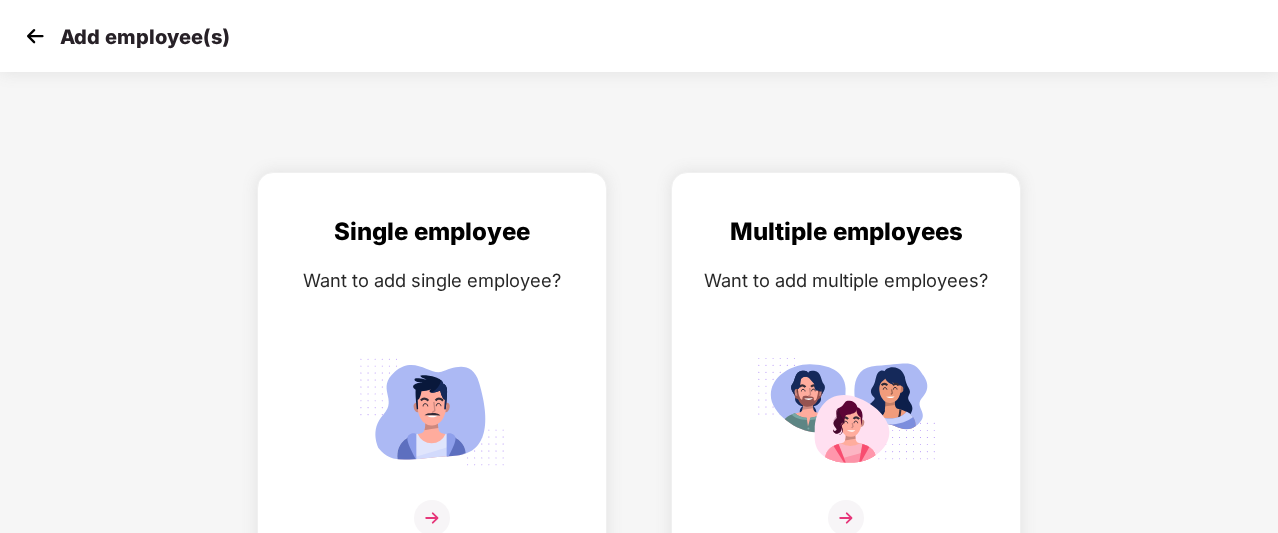 click at bounding box center [35, 36] 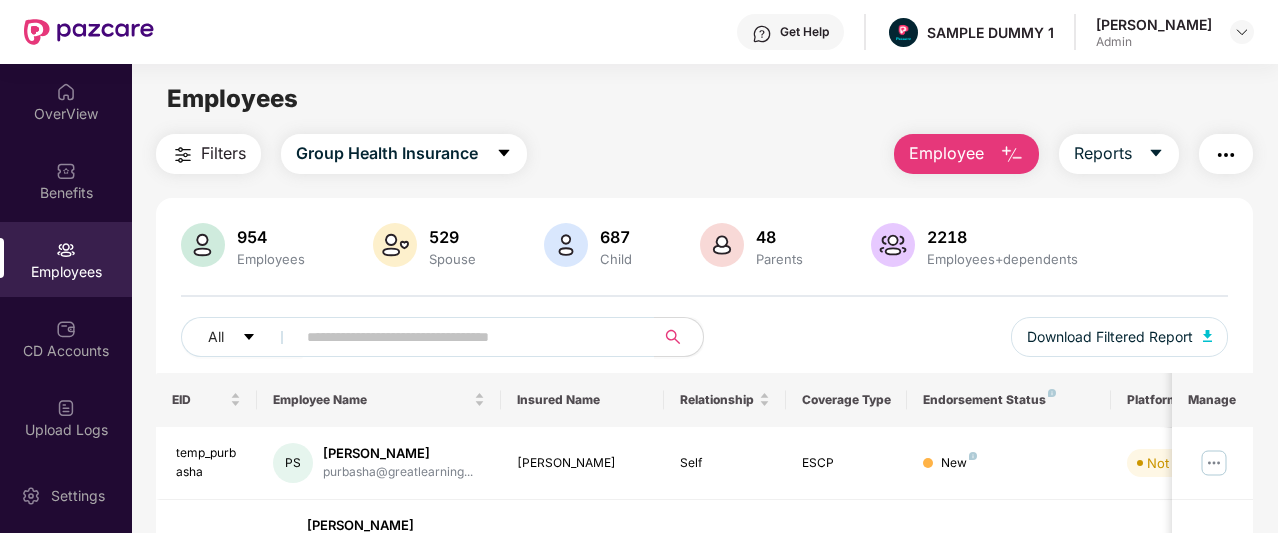 click on "Employee" at bounding box center (966, 154) 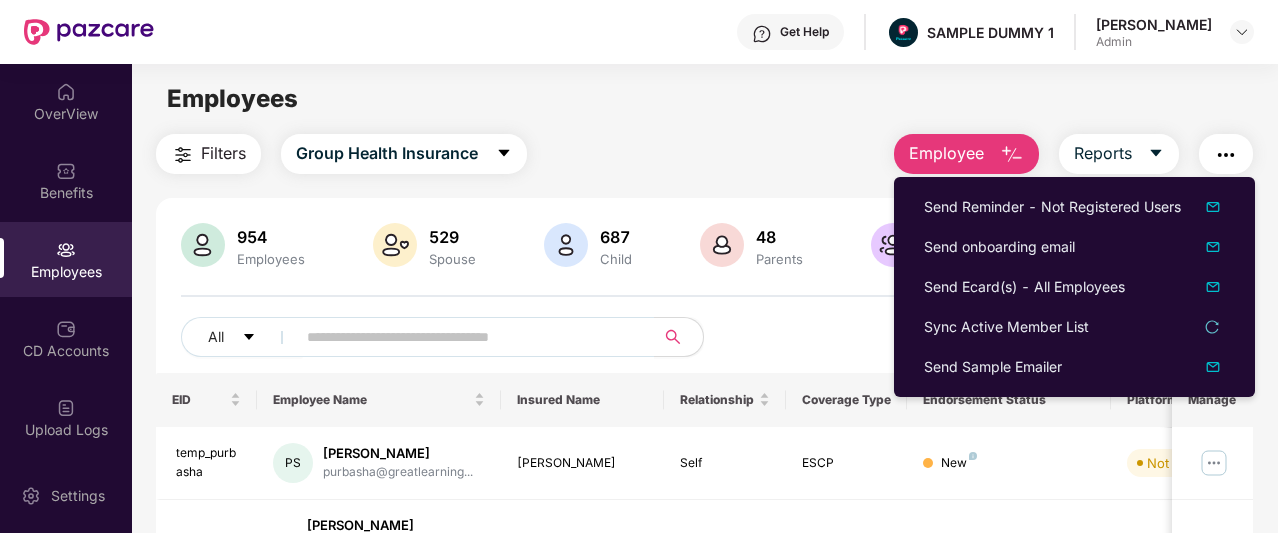 click on "Filters Group Health Insurance Employee  Reports" at bounding box center (704, 154) 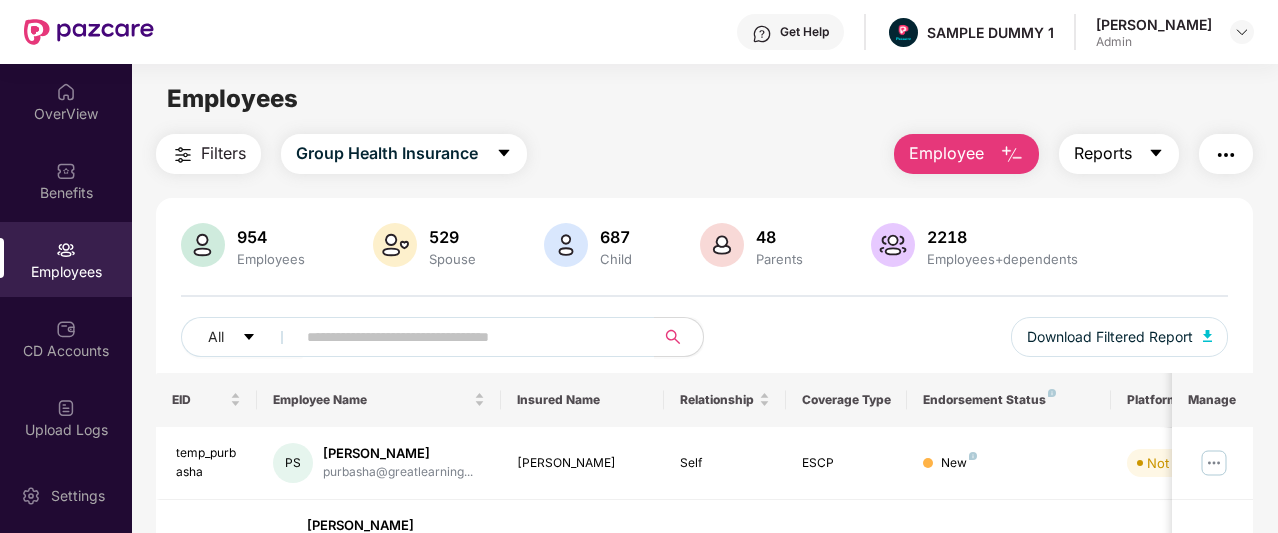 click on "Reports" at bounding box center (1103, 153) 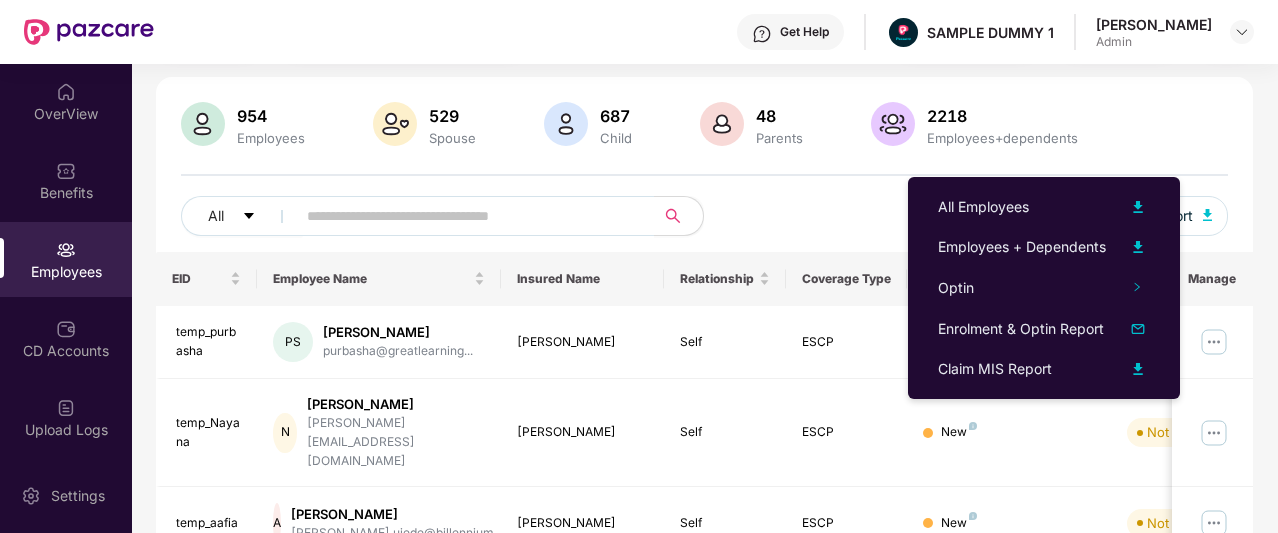scroll, scrollTop: 0, scrollLeft: 0, axis: both 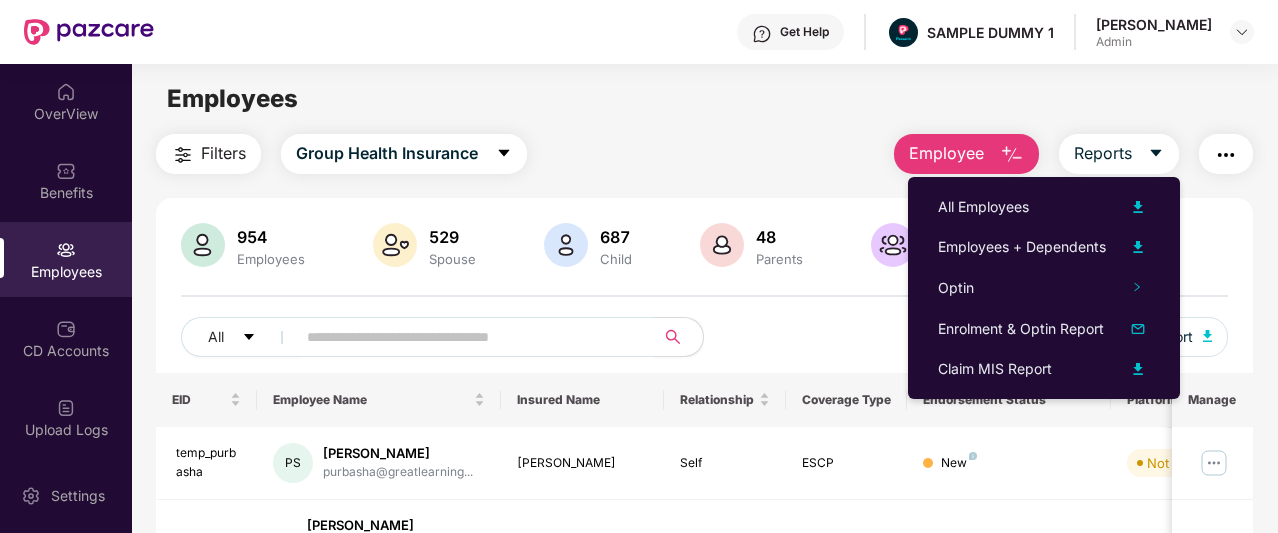 click on "Filters Group Health Insurance Employee  Reports 954 Employees 529 Spouse 687 Child 48 Parents 2218 Employees+dependents All Download Filtered Report EID Employee Name Insured Name Relationship Coverage Type Endorsement Status Platform Status Joining Date Manage                   temp_purbasha PS Purbasha Sarkar   purbasha@greatlearning... Purbasha Sarkar Self ESCP New Not Verified 08 July 2025 temp_Nayana N Nayana   nayana@cloudthing.com Nayana  Self ESCP New Not Verified 02 July 2025 temp_aafia A aafia   aafia.ujede@billennium... aafia  Self ESCP New Not Verified 02 July 2025 temp_jadhav TJ Tejasvi Jadhav   tejasvi.jadhav@billenn... Tejasvi Jadhav Self ESCP New Not Verified 01 July 2025 temp_Smita S Smita   smita.paul@billennium.... Smita  Self ESCP New Not Verified 01 July 2025 temp_Ruchita R Ruchita   hrd@dynalogindia.com Ruchita  Self ESCP New Not Verified 08 July 2025 temp_Anirjit AG Anirjit ghosh   anirjit.ghosh@modenik.... Anirjit ghosh Self ESCP New Not Verified 01 July 2025 temp_sarwesh S" at bounding box center (704, 742) 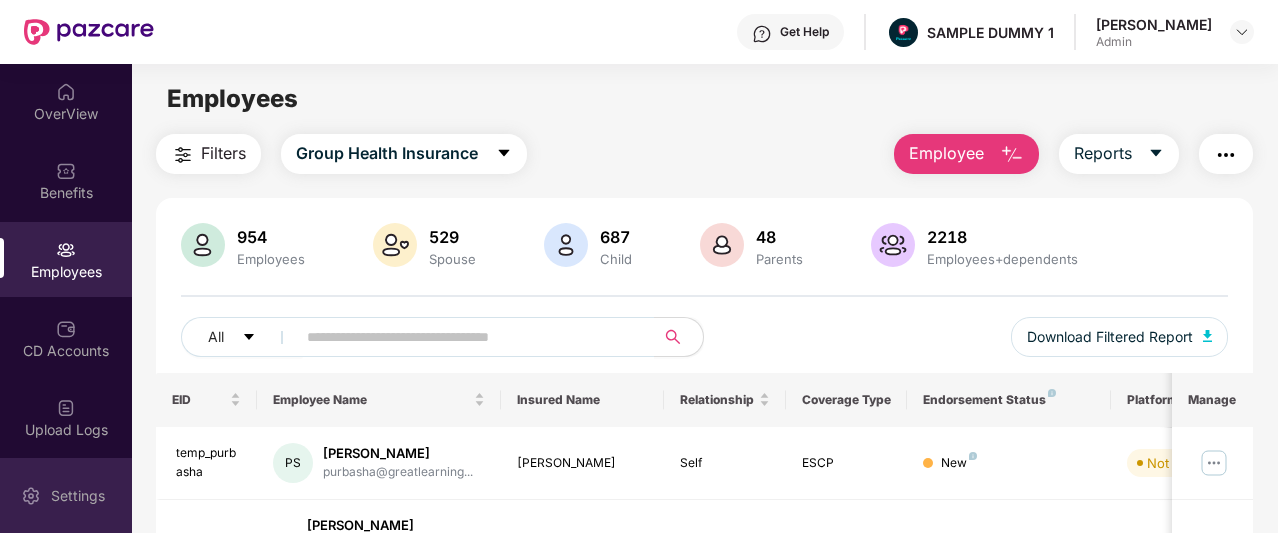 click on "Settings" at bounding box center (78, 496) 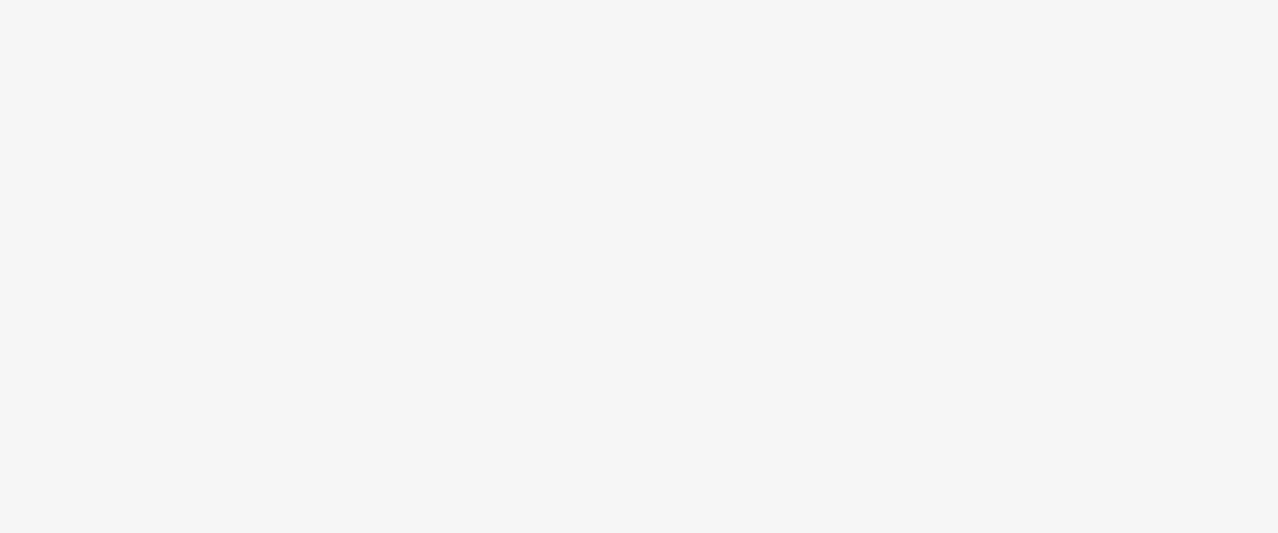scroll, scrollTop: 0, scrollLeft: 0, axis: both 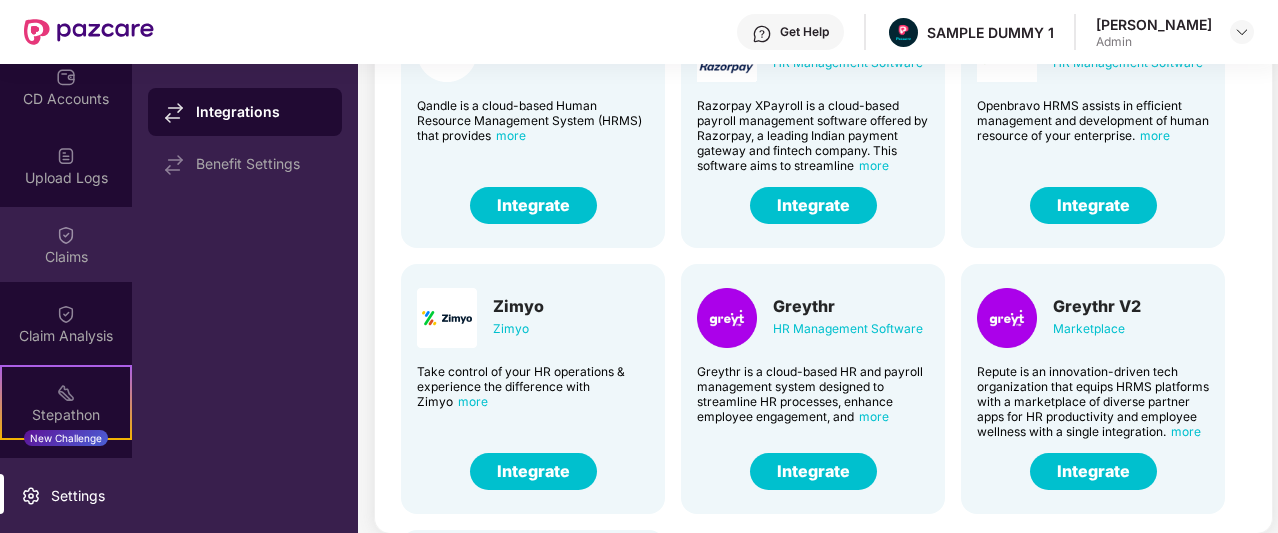 click on "Claims" at bounding box center (66, 257) 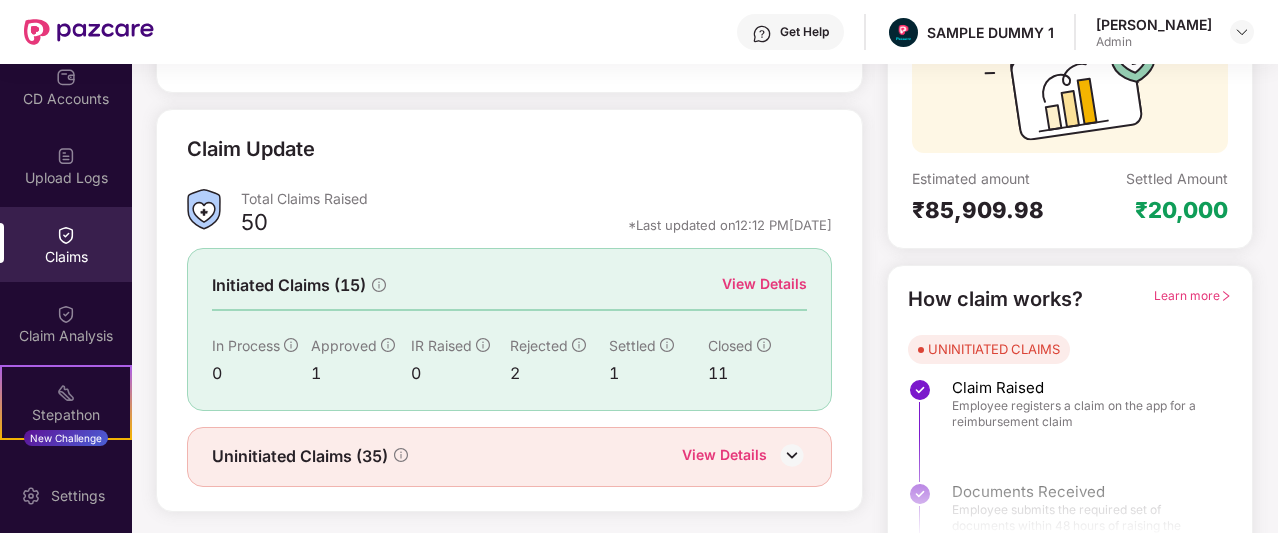 scroll, scrollTop: 221, scrollLeft: 0, axis: vertical 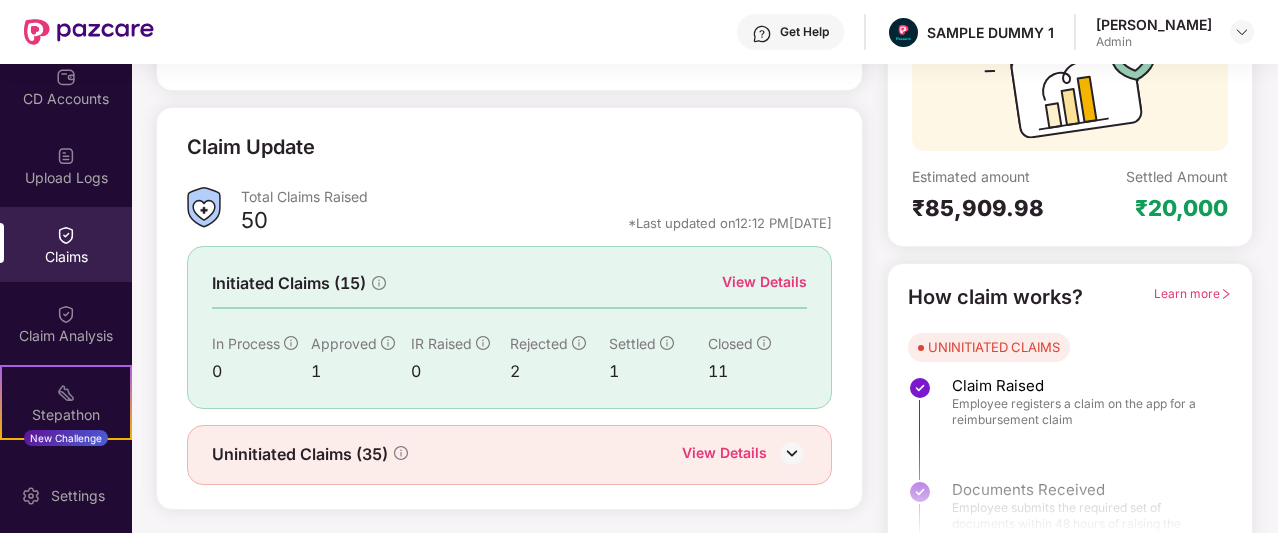 click on "View Details" at bounding box center [764, 282] 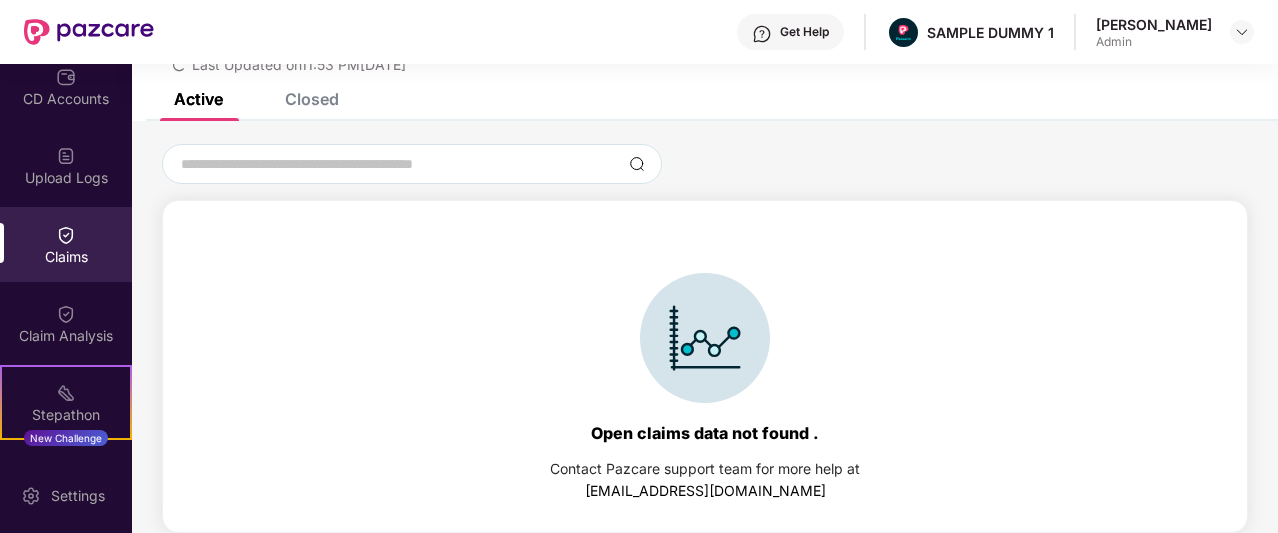 scroll, scrollTop: 86, scrollLeft: 0, axis: vertical 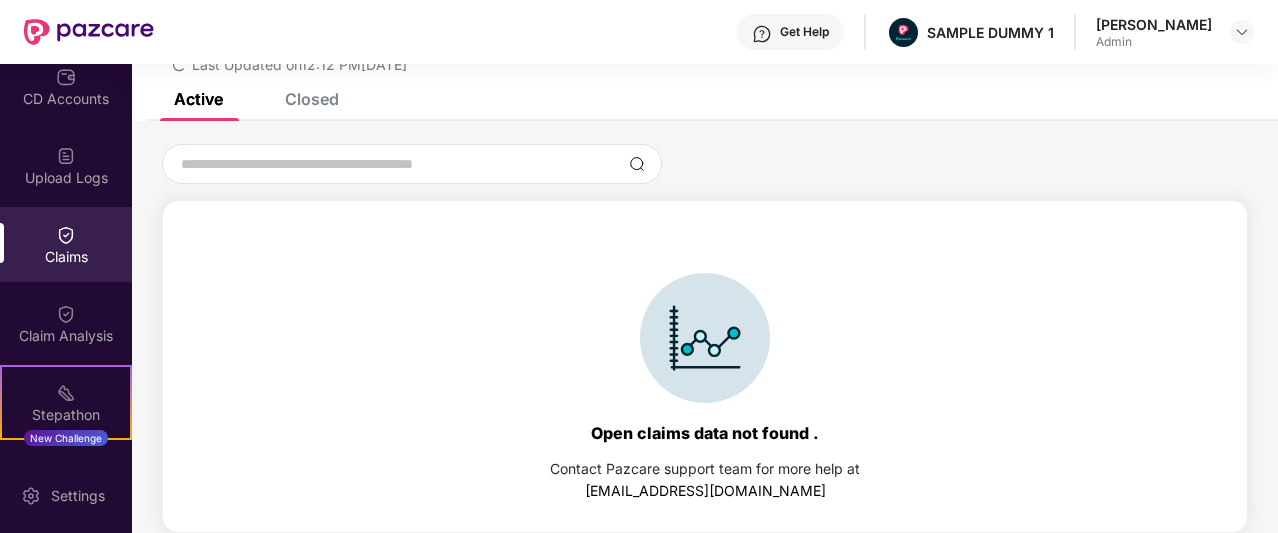 click on "Closed" at bounding box center (312, 99) 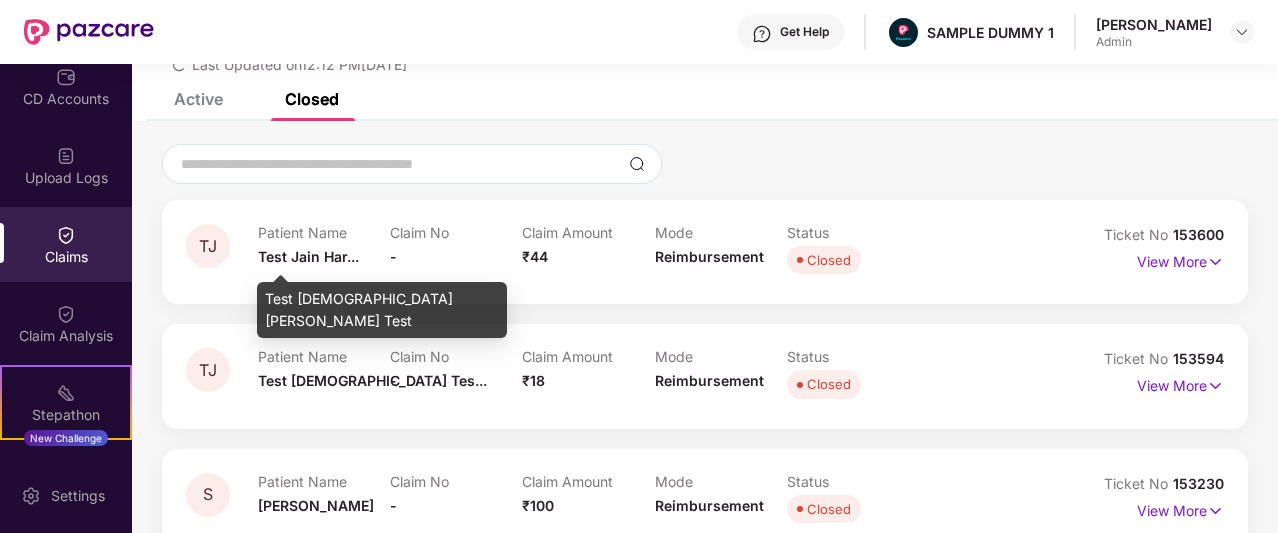 click on "Test Jain Har..." at bounding box center [308, 256] 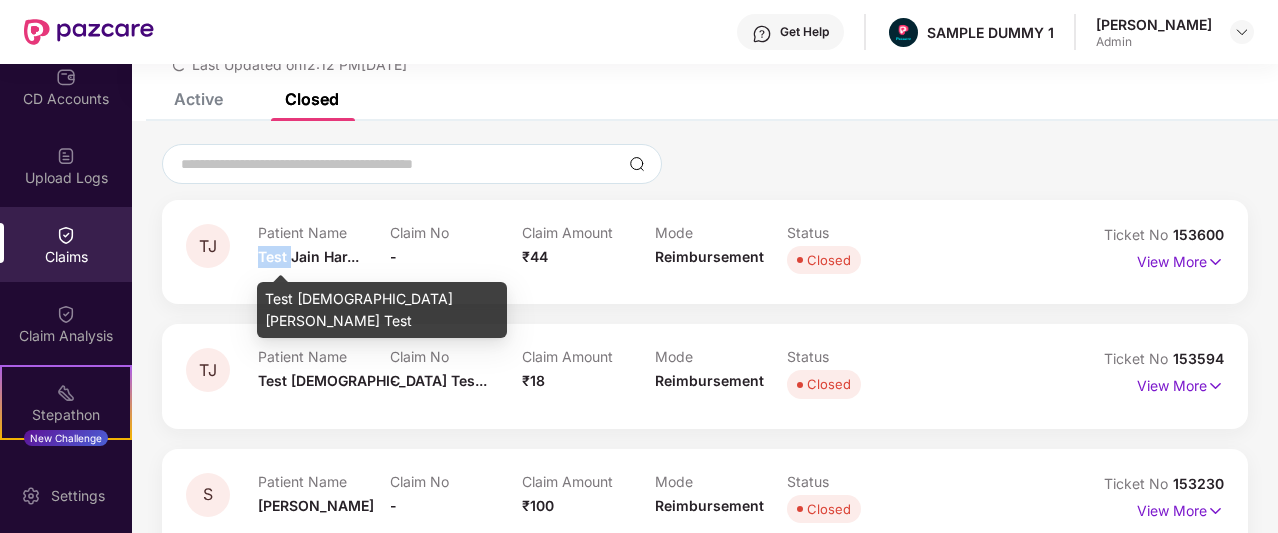 click on "Test Jain Har..." at bounding box center [308, 256] 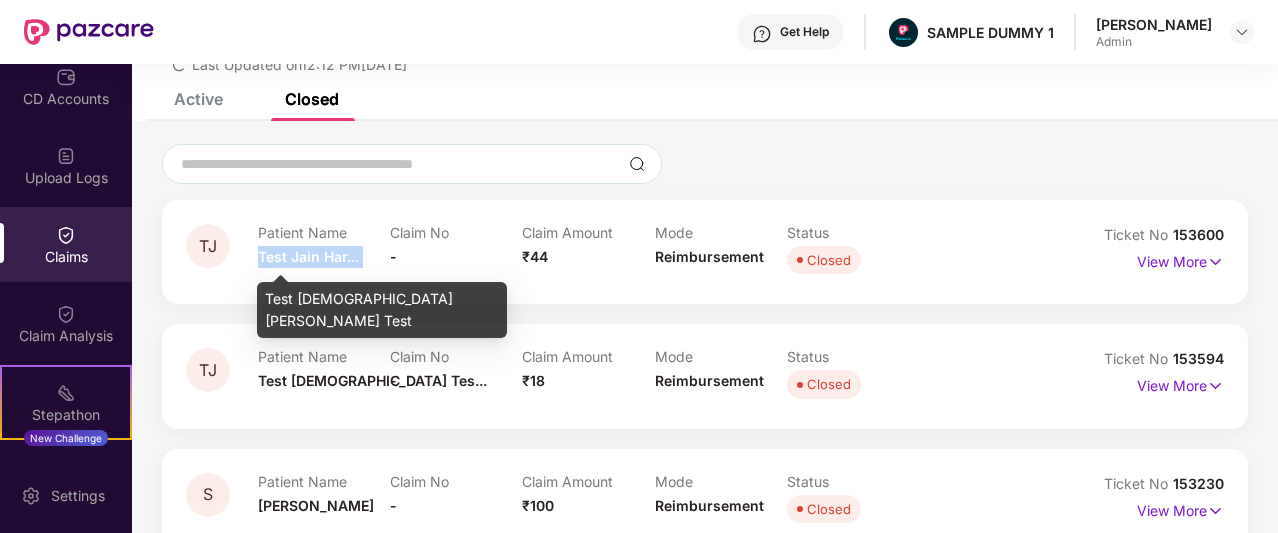 click on "Test Jain Har..." at bounding box center [308, 256] 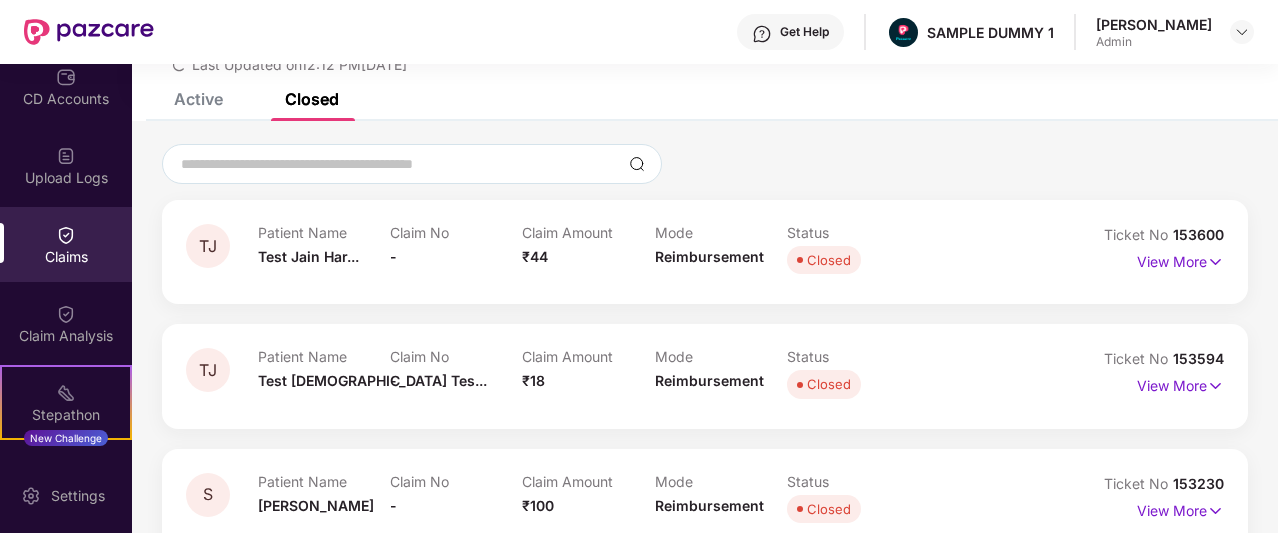 click on "₹44" at bounding box center (535, 256) 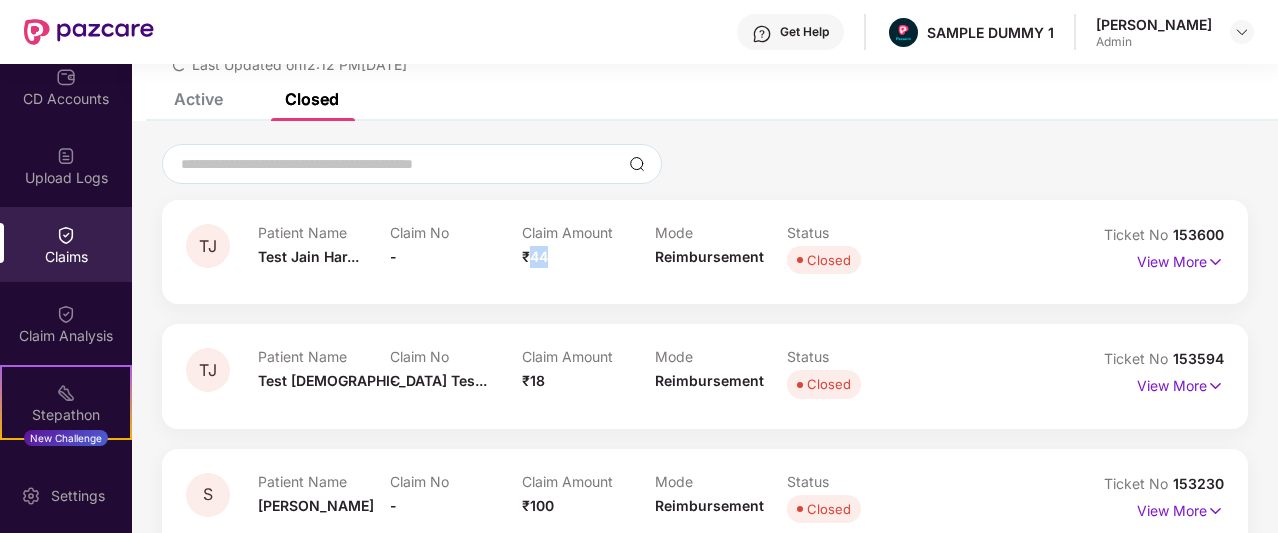 click on "₹44" at bounding box center (535, 256) 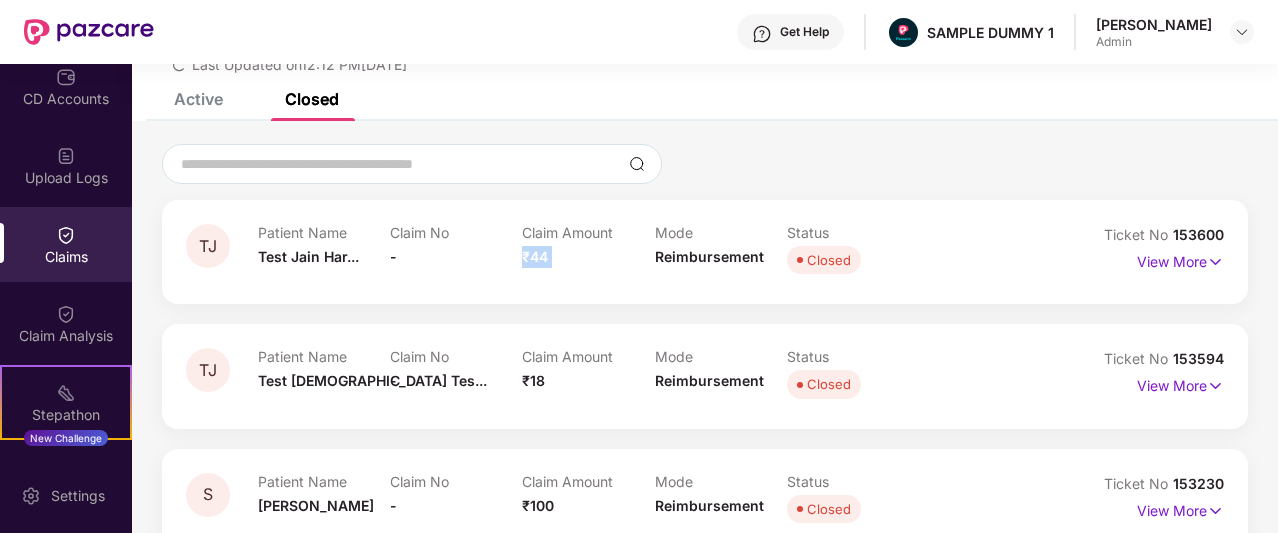 click on "₹44" at bounding box center [535, 256] 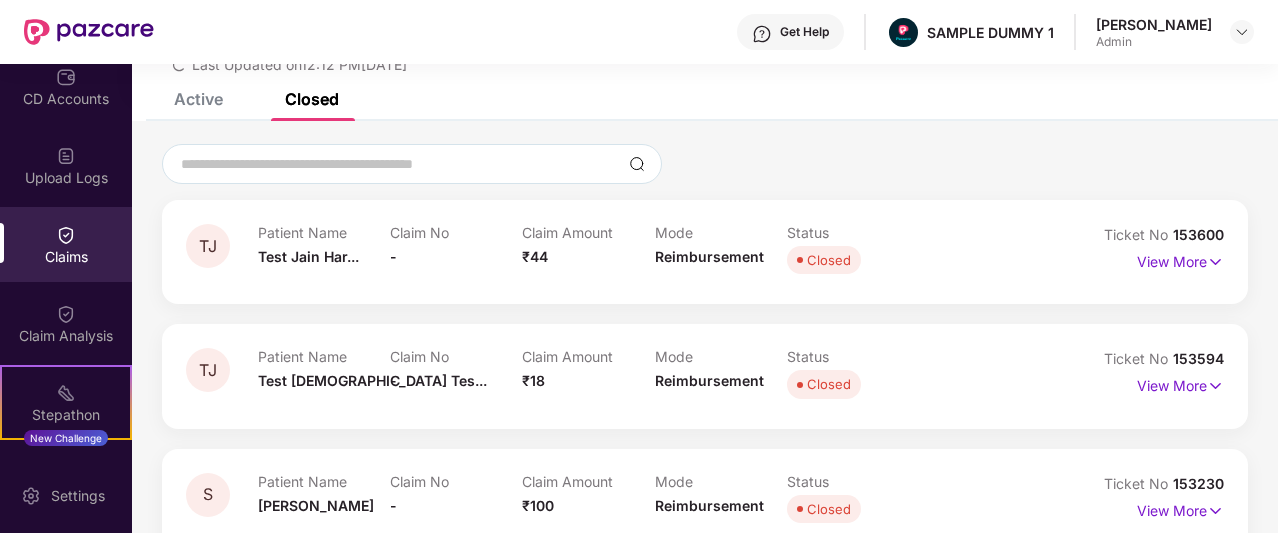 click on "Reimbursement" at bounding box center (709, 256) 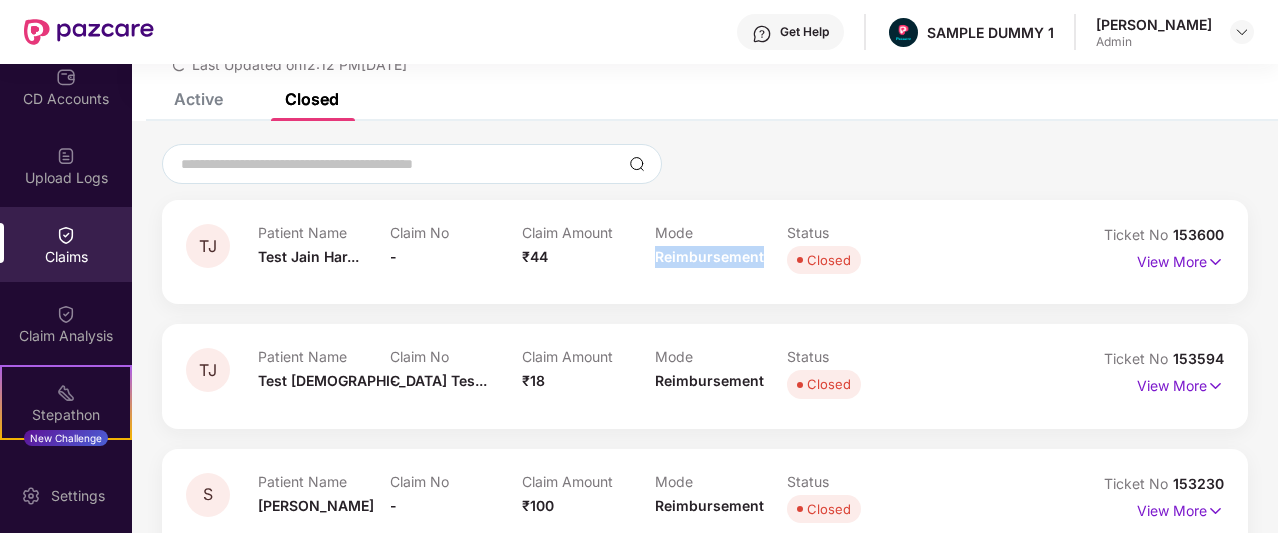 click on "Reimbursement" at bounding box center (709, 256) 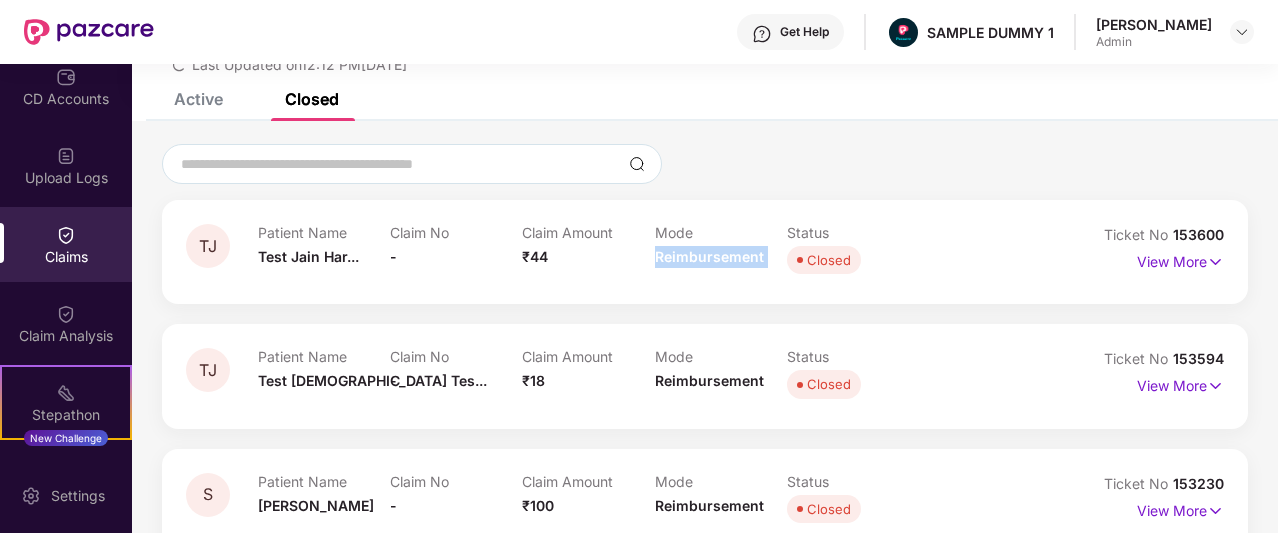 click on "Reimbursement" at bounding box center (709, 256) 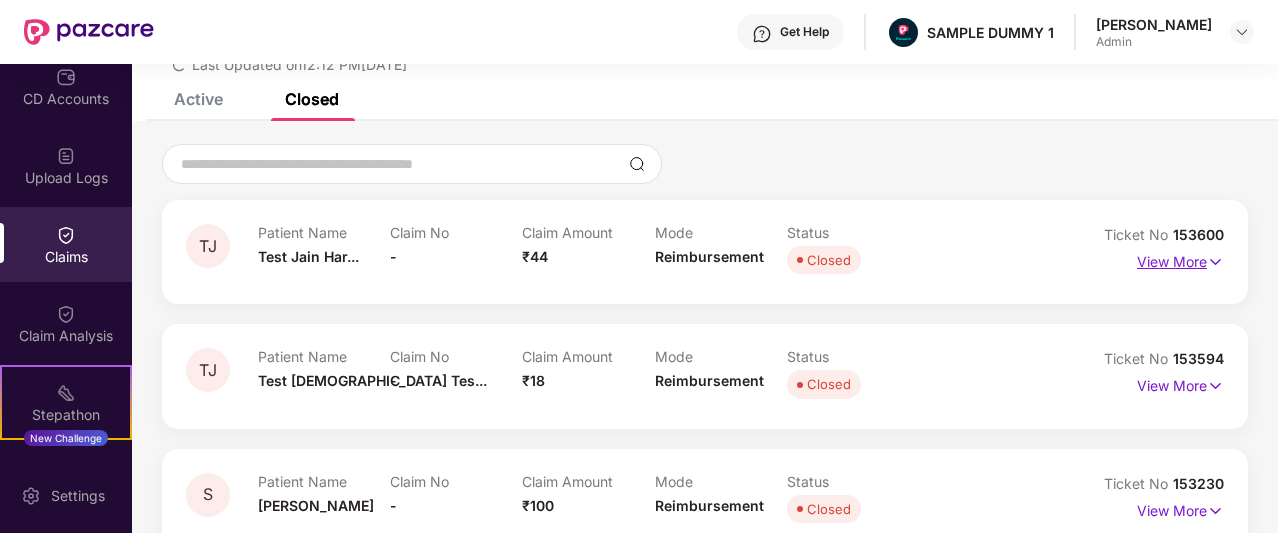 click on "View More" at bounding box center [1180, 259] 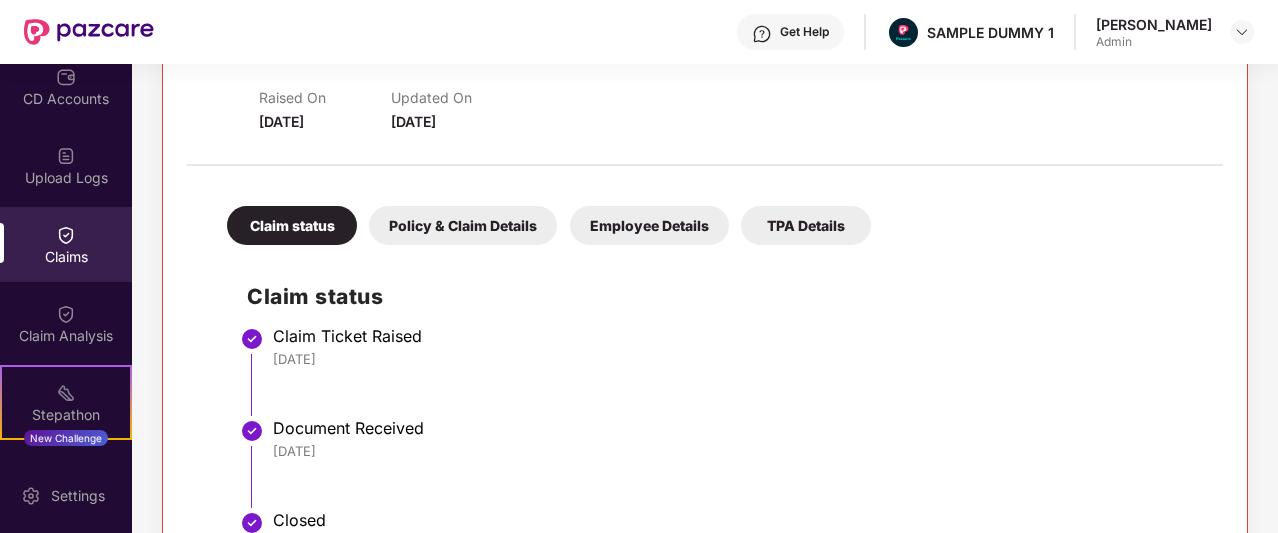 scroll, scrollTop: 299, scrollLeft: 0, axis: vertical 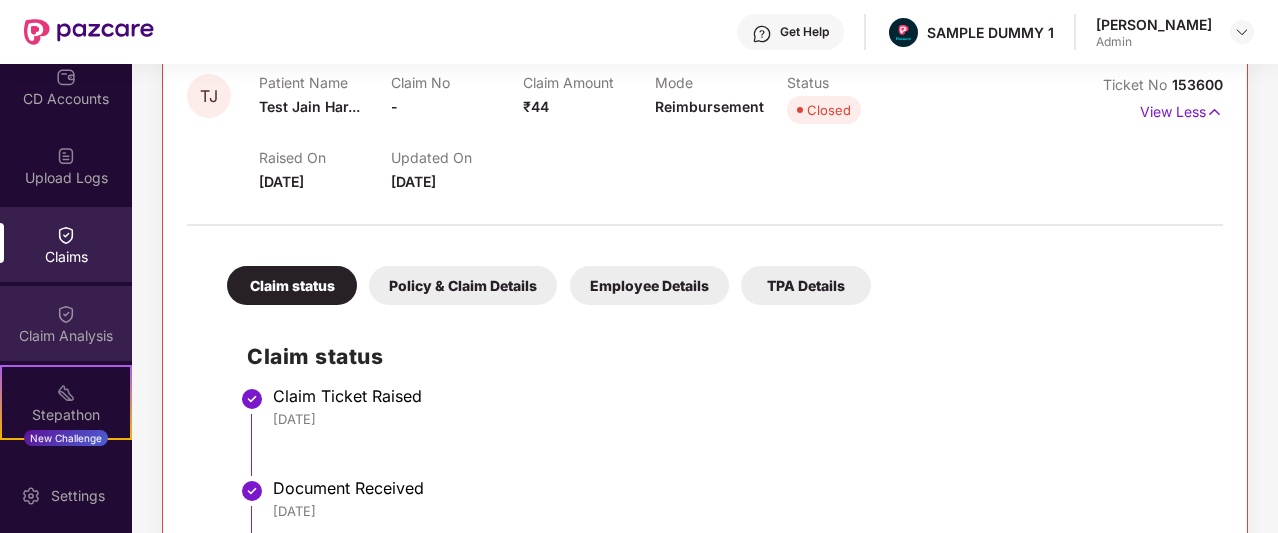 click on "Claim Analysis" at bounding box center (66, 323) 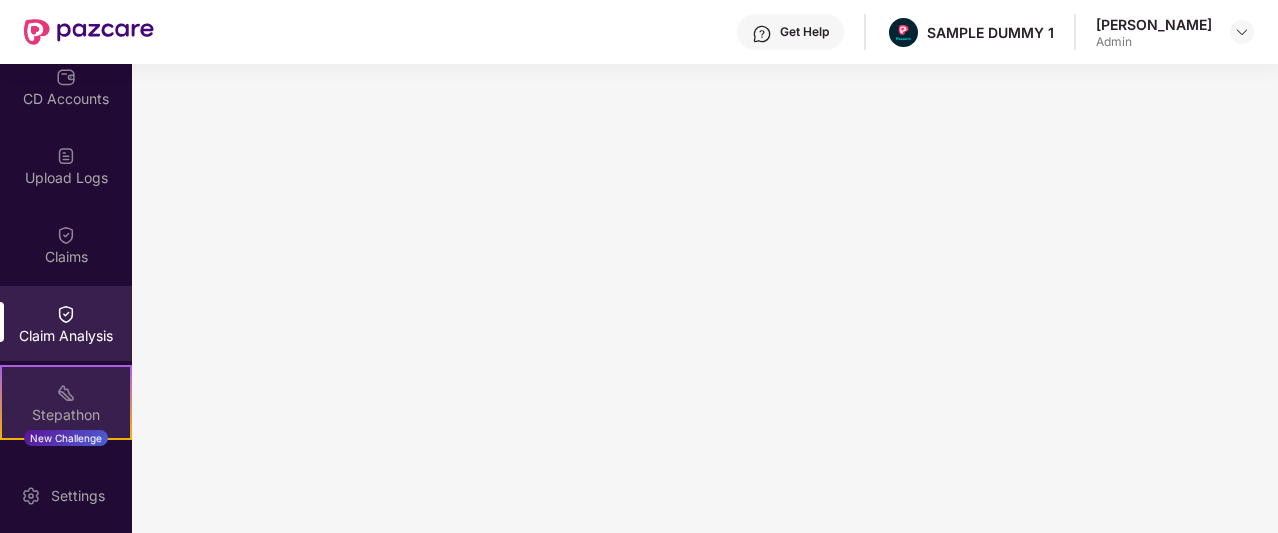 click on "Stepathon New Challenge" at bounding box center (66, 402) 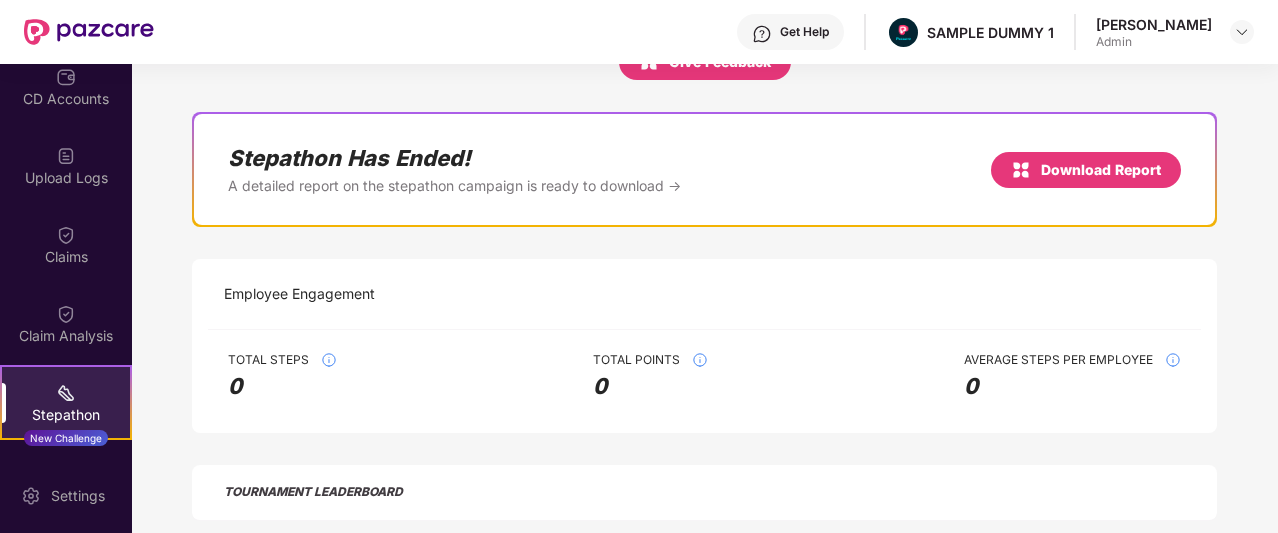 scroll, scrollTop: 0, scrollLeft: 0, axis: both 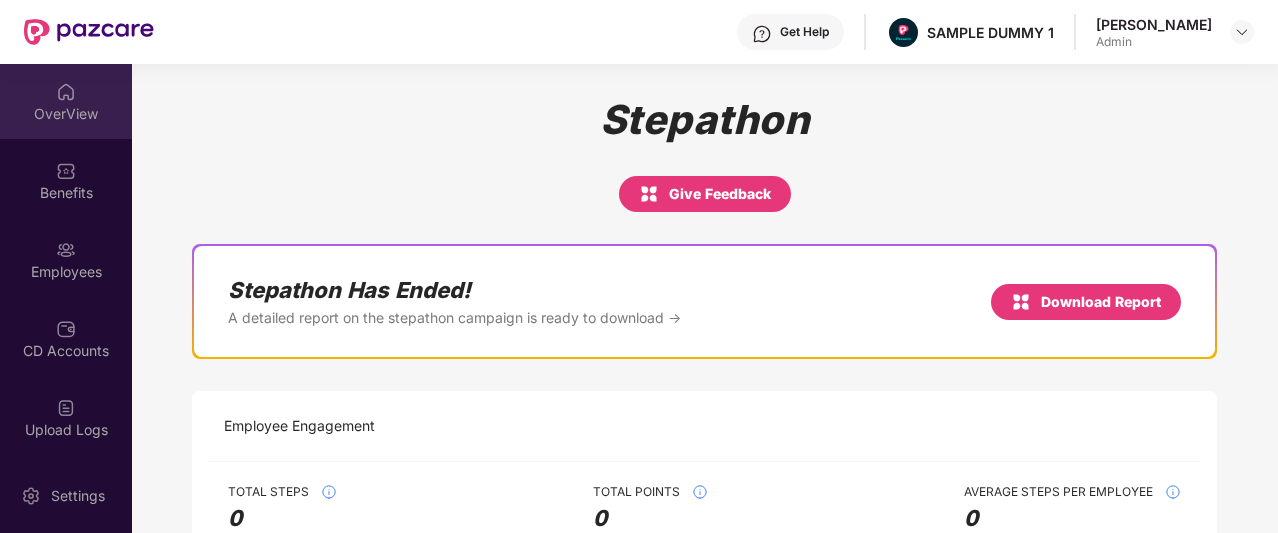 click on "OverView" at bounding box center (66, 114) 